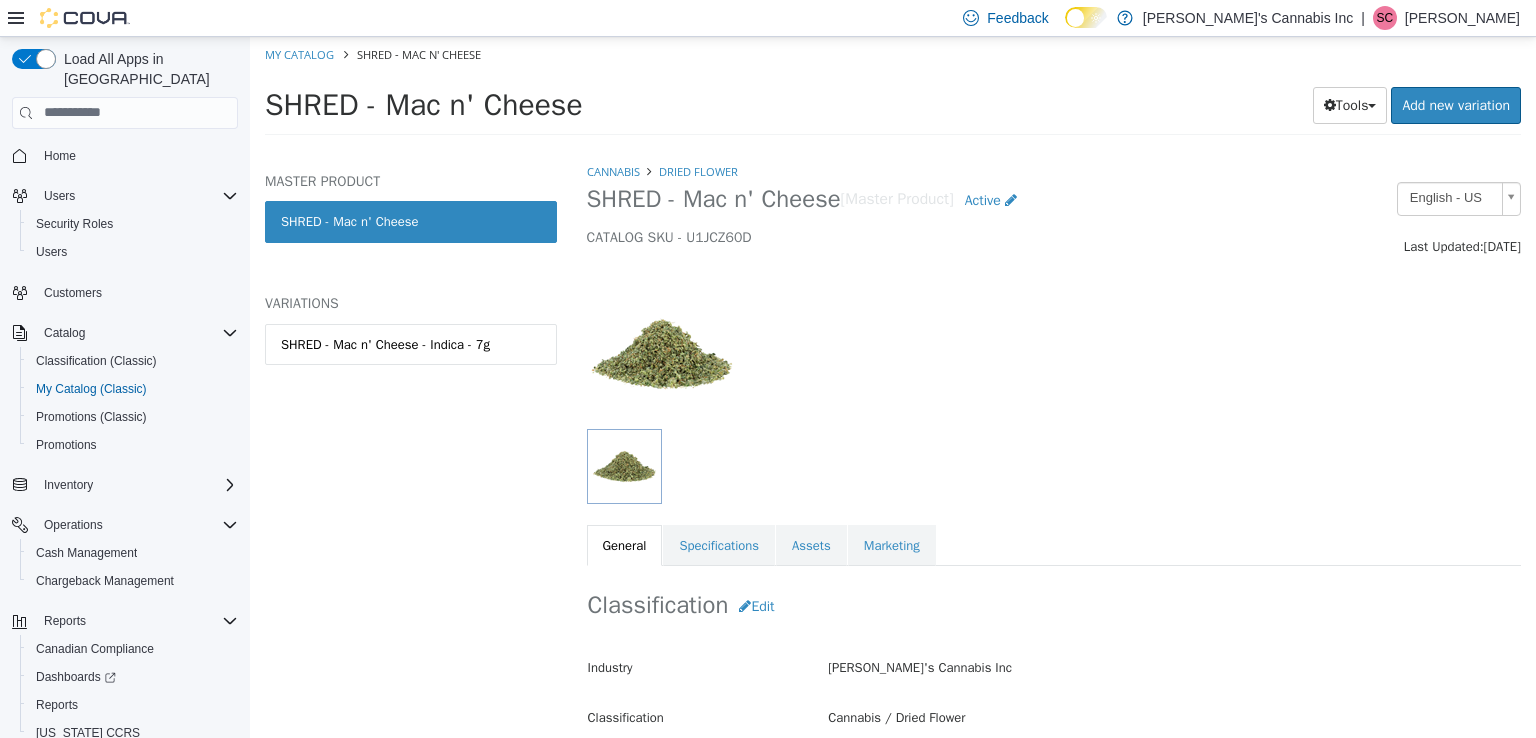 scroll, scrollTop: 0, scrollLeft: 0, axis: both 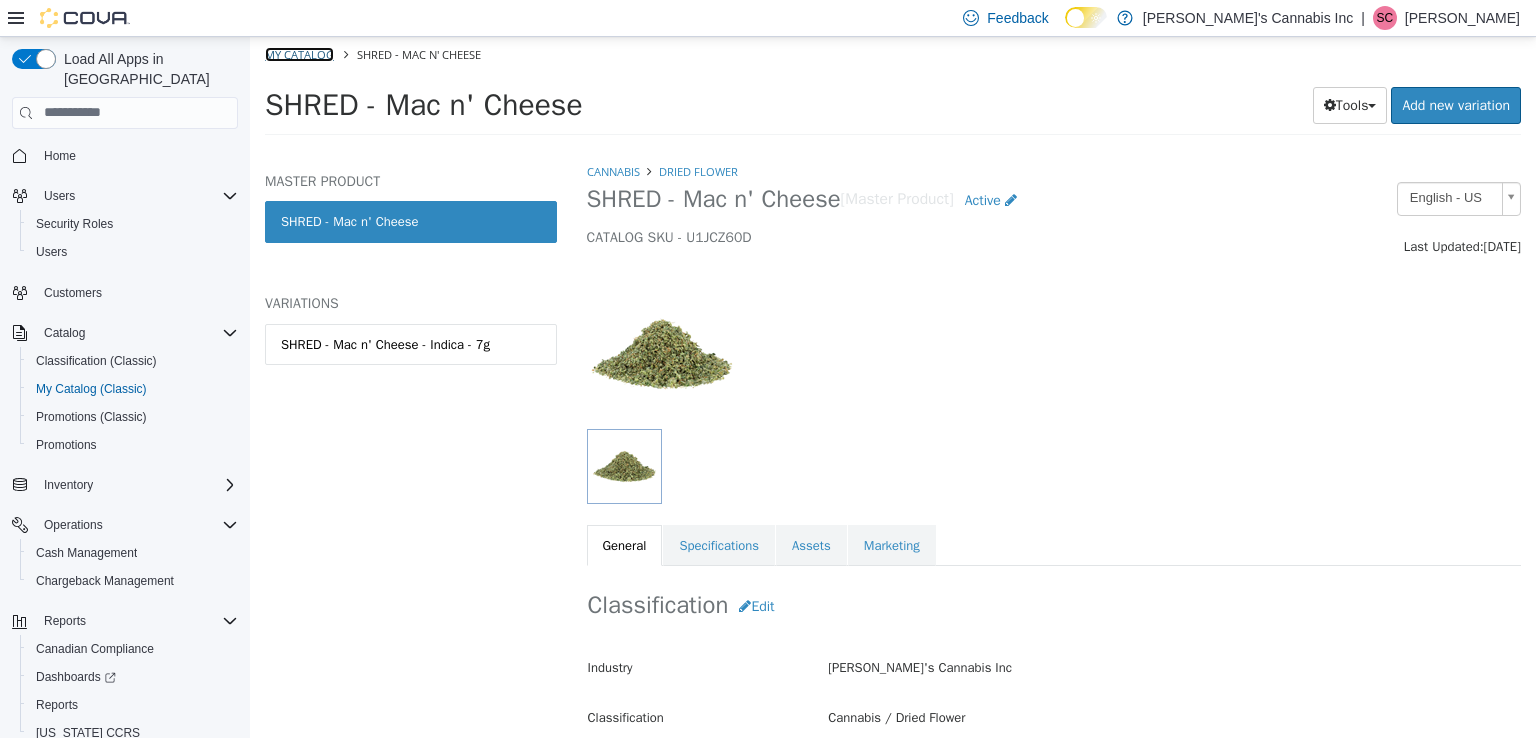 click on "My Catalog" at bounding box center [299, 53] 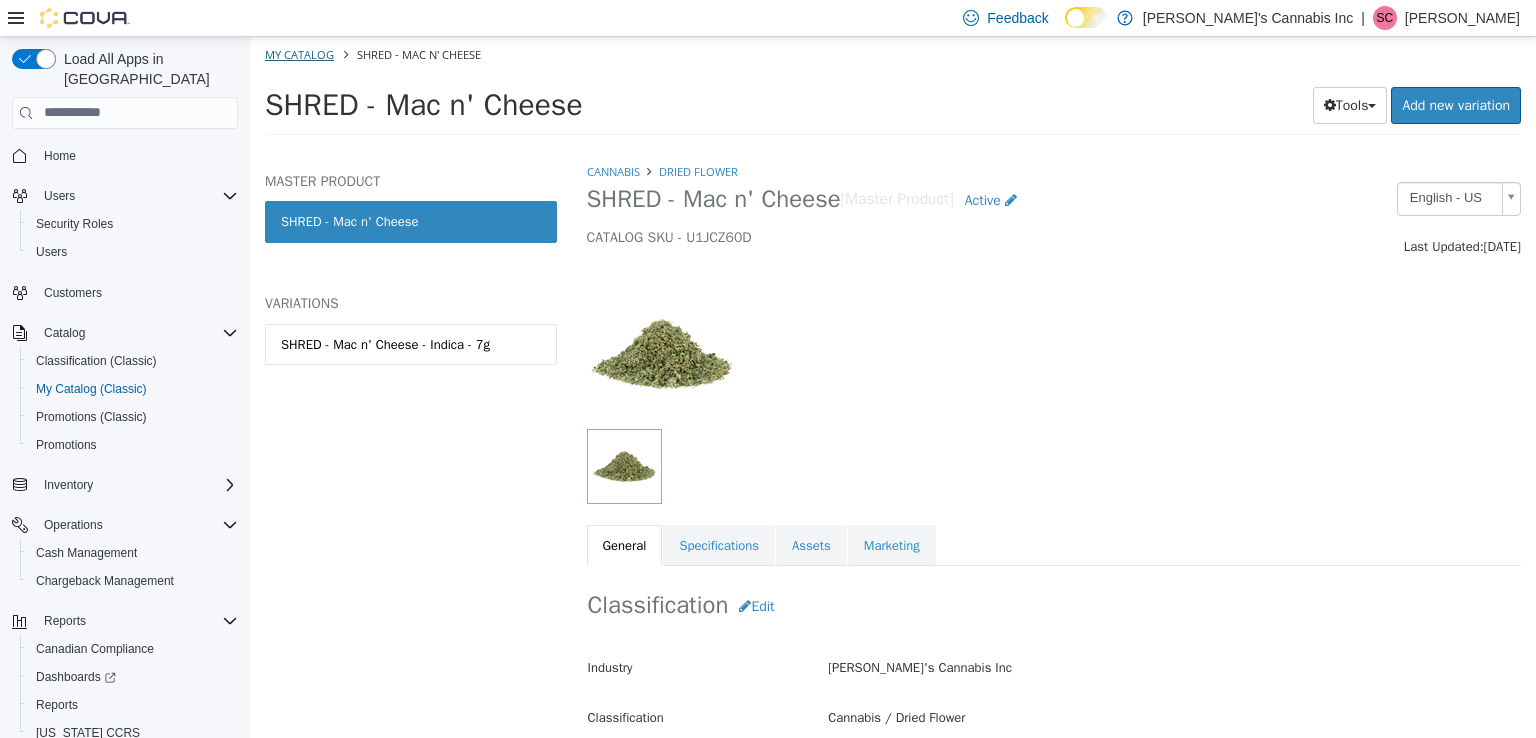 select on "**********" 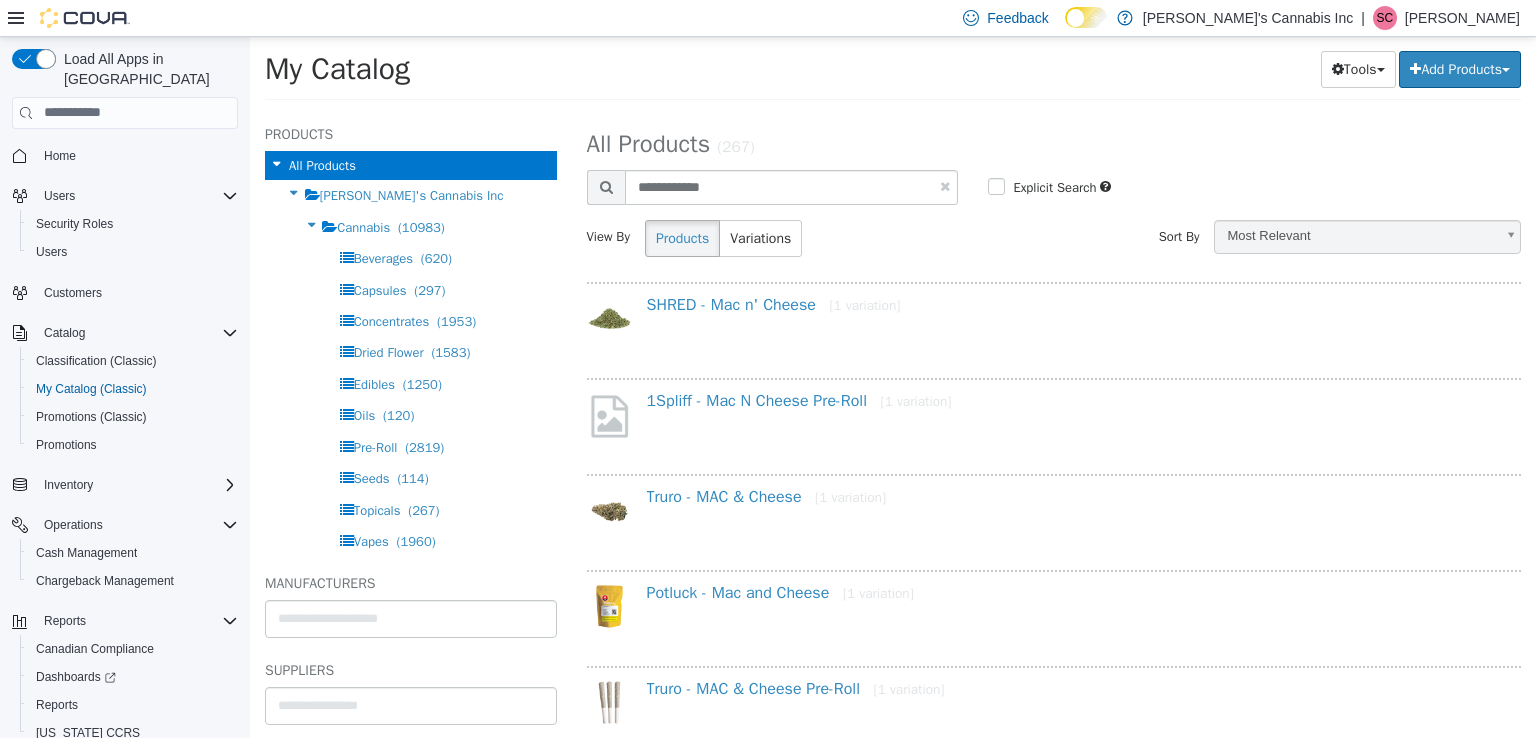 scroll, scrollTop: 100, scrollLeft: 0, axis: vertical 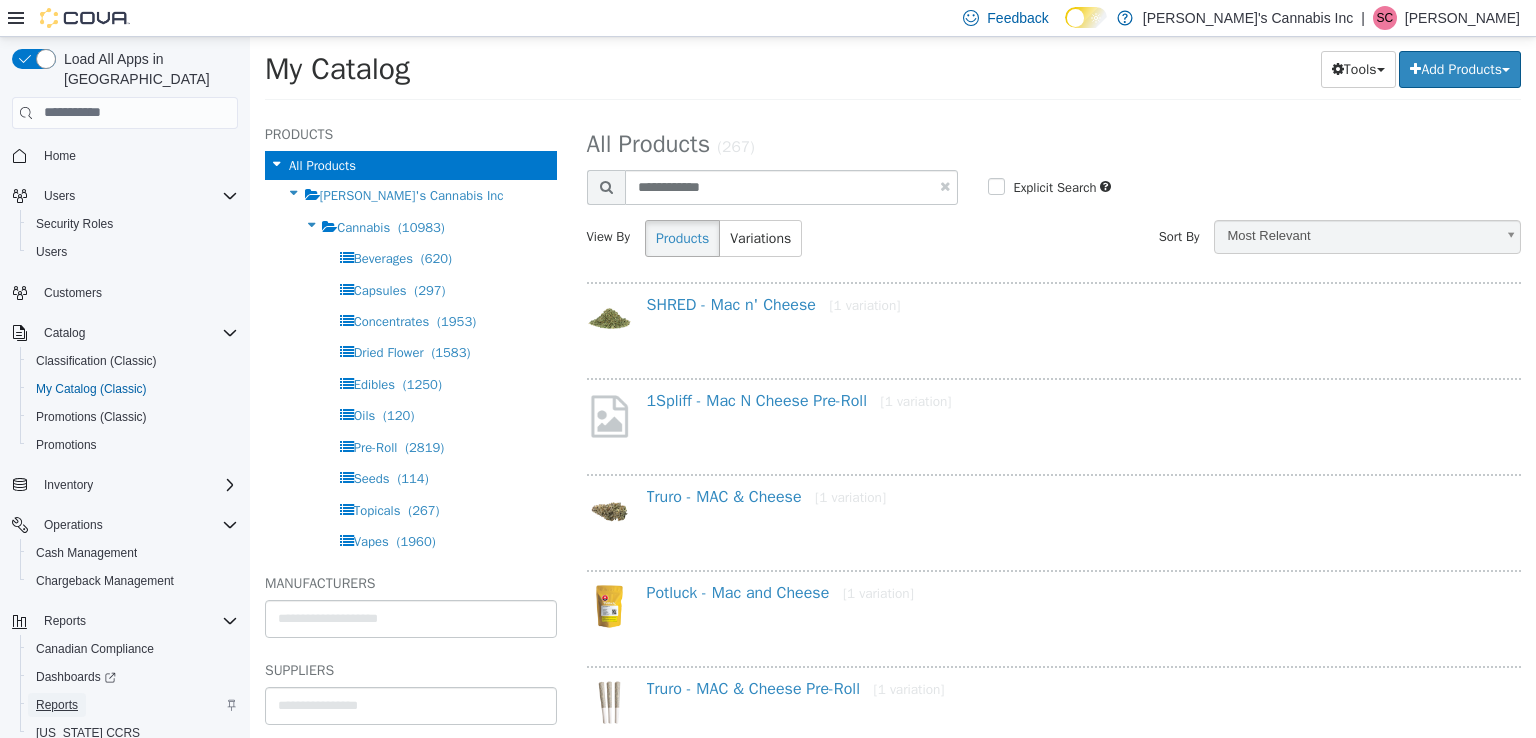 click on "Reports" at bounding box center [57, 705] 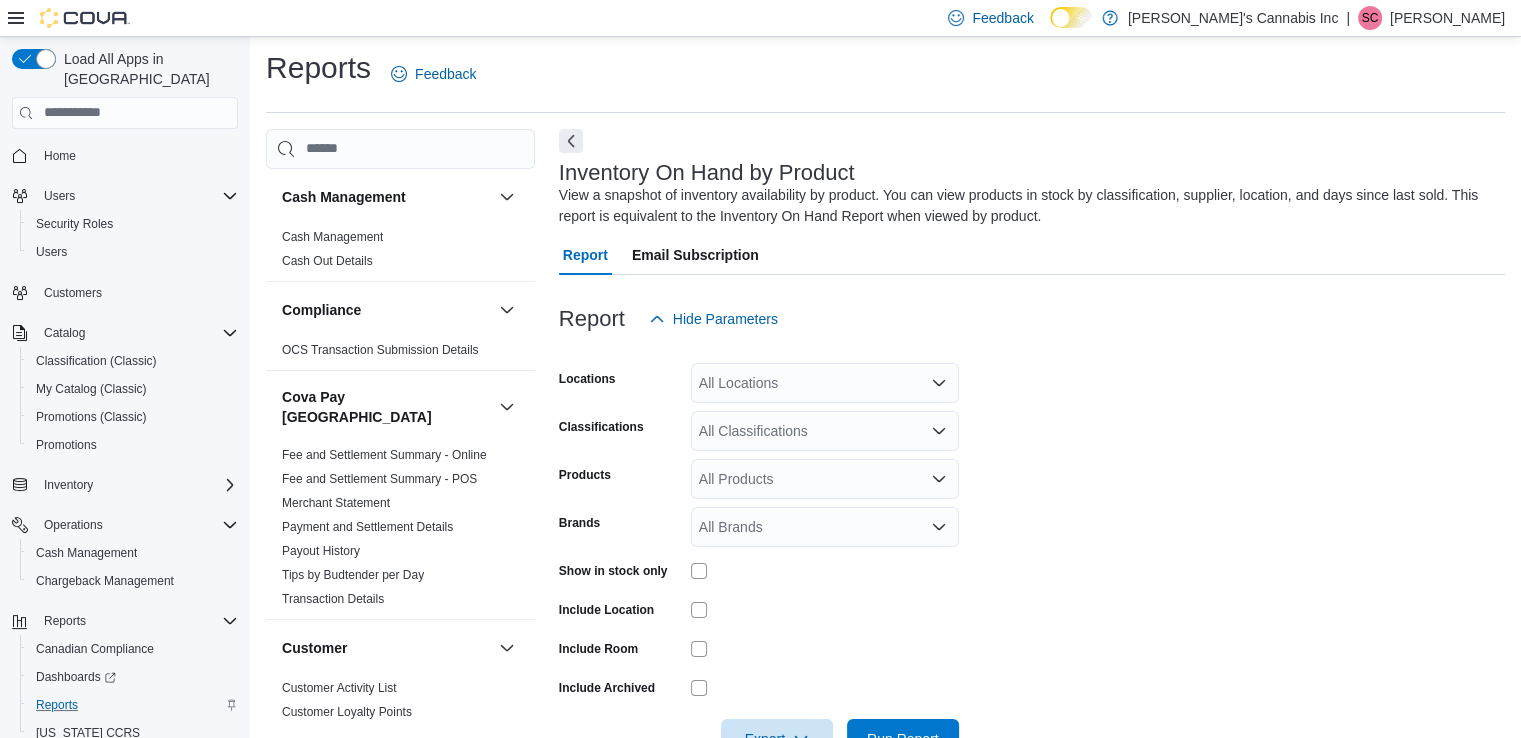 scroll, scrollTop: 66, scrollLeft: 0, axis: vertical 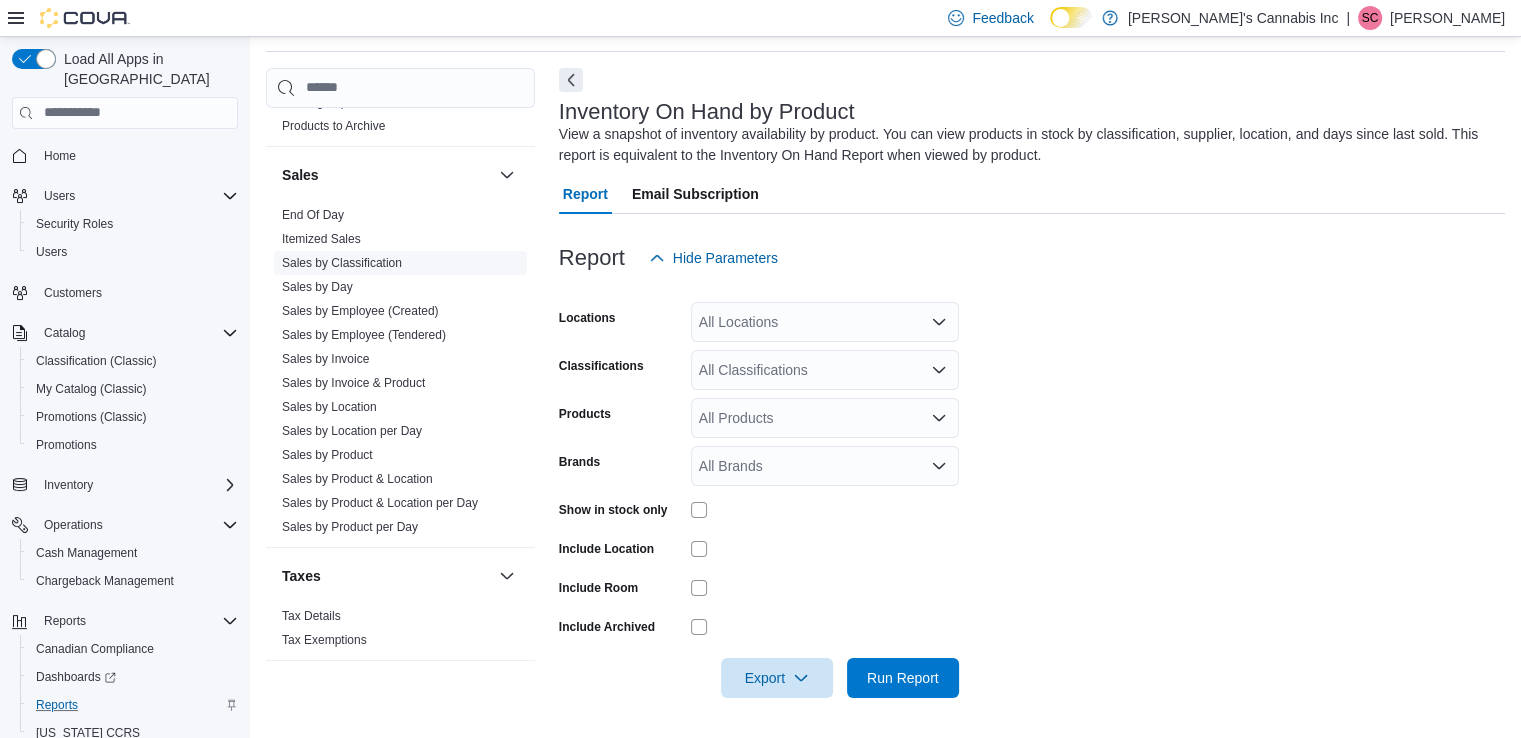 click on "Sales by Employee (Tendered)" at bounding box center [364, 335] 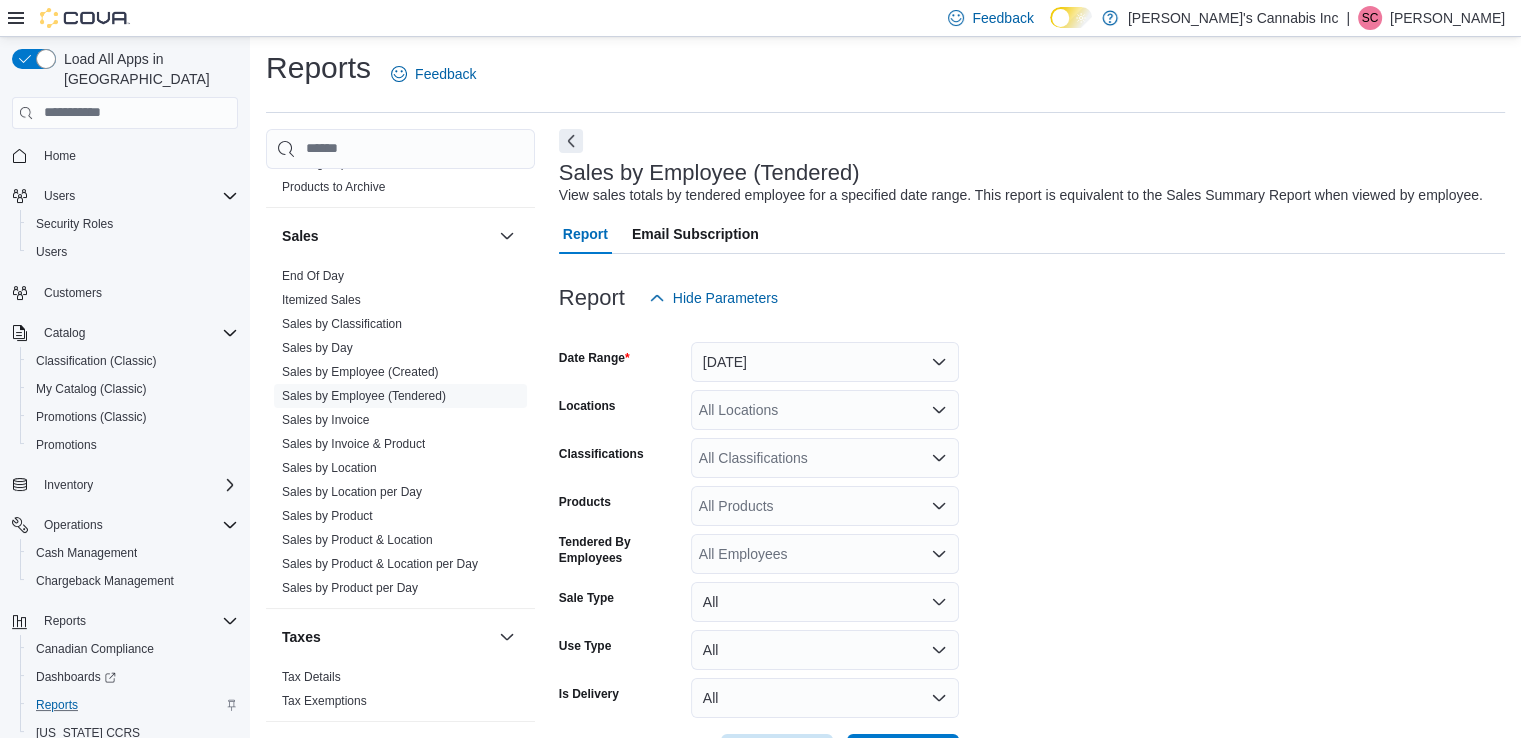 scroll, scrollTop: 46, scrollLeft: 0, axis: vertical 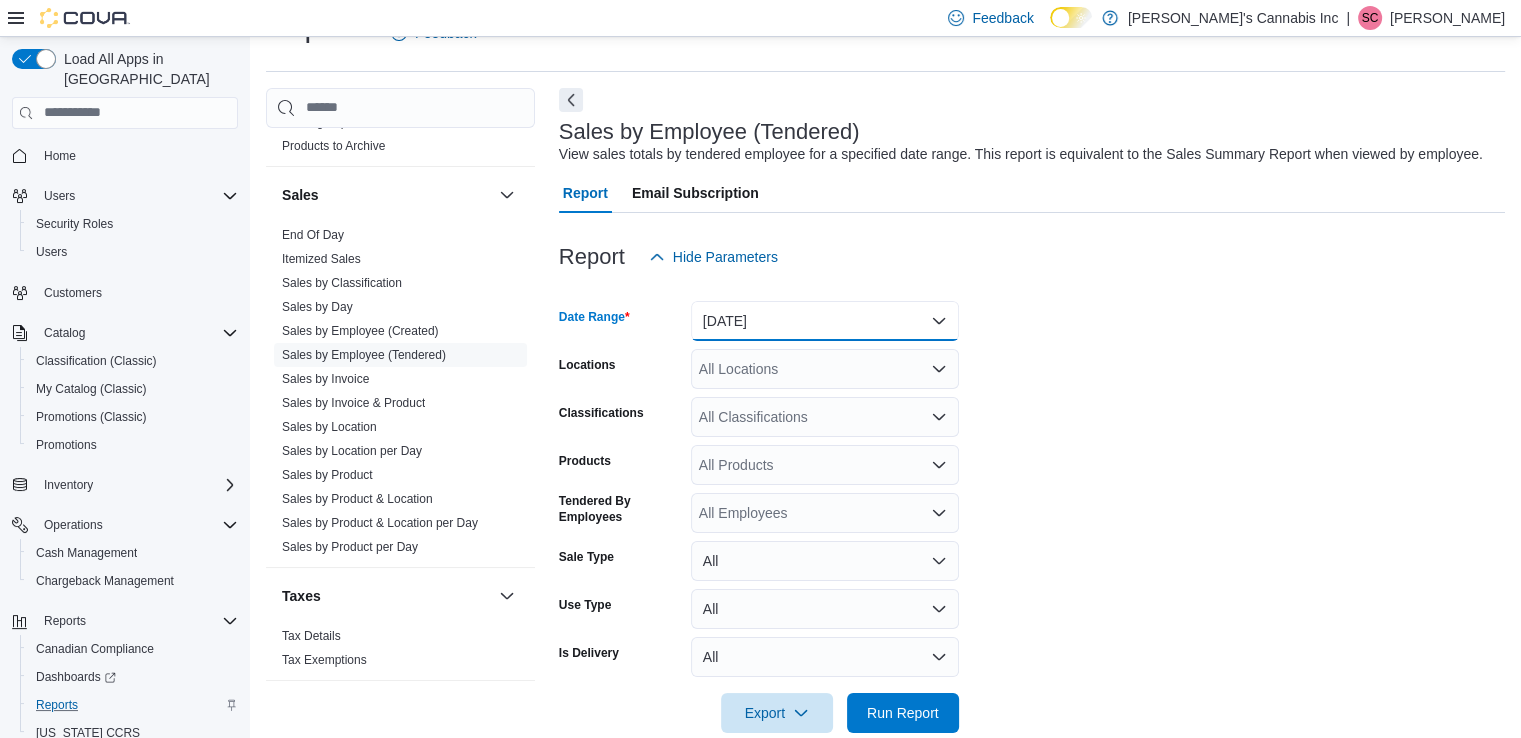 click on "[DATE]" at bounding box center (825, 321) 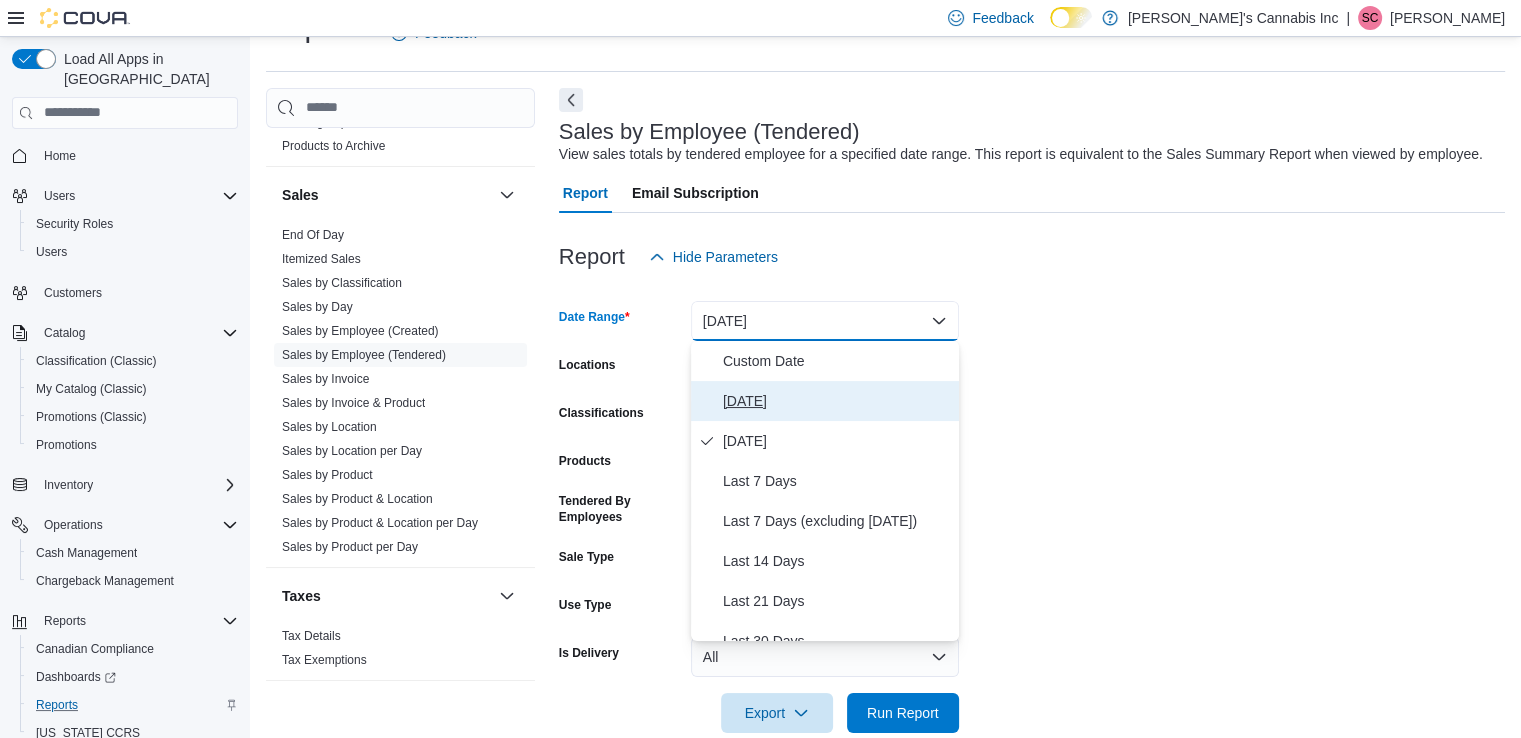 click on "[DATE]" at bounding box center (837, 401) 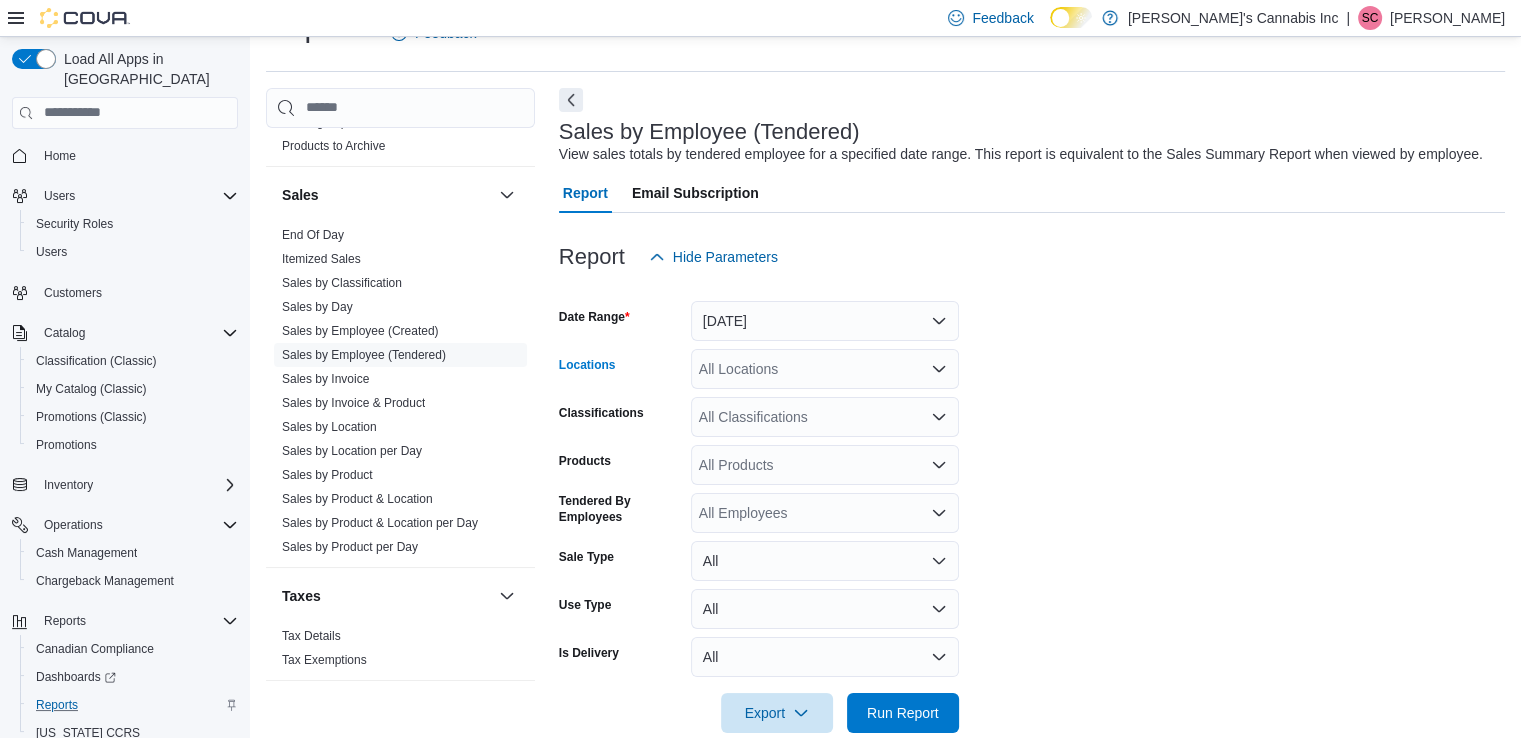click 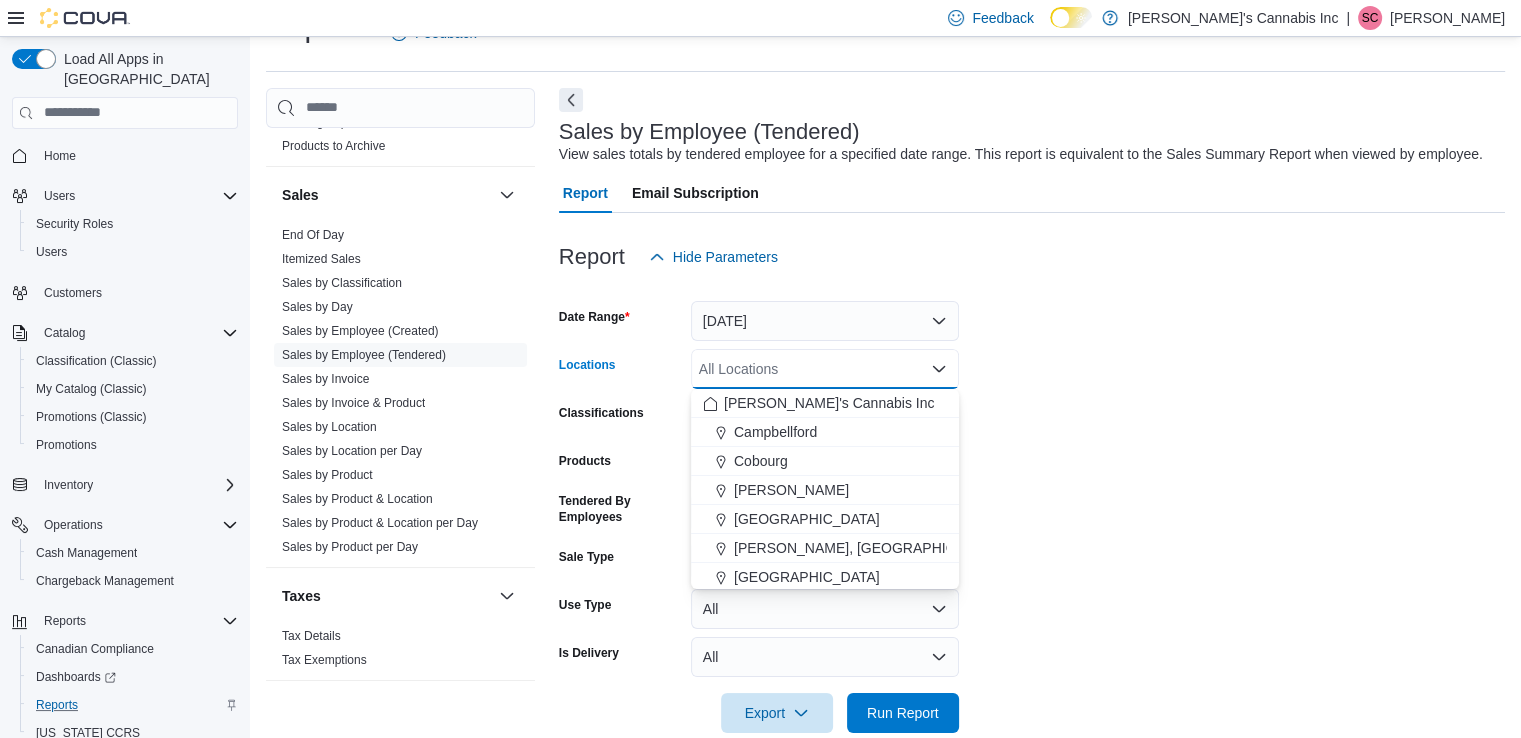 click on "[GEOGRAPHIC_DATA]" at bounding box center (807, 519) 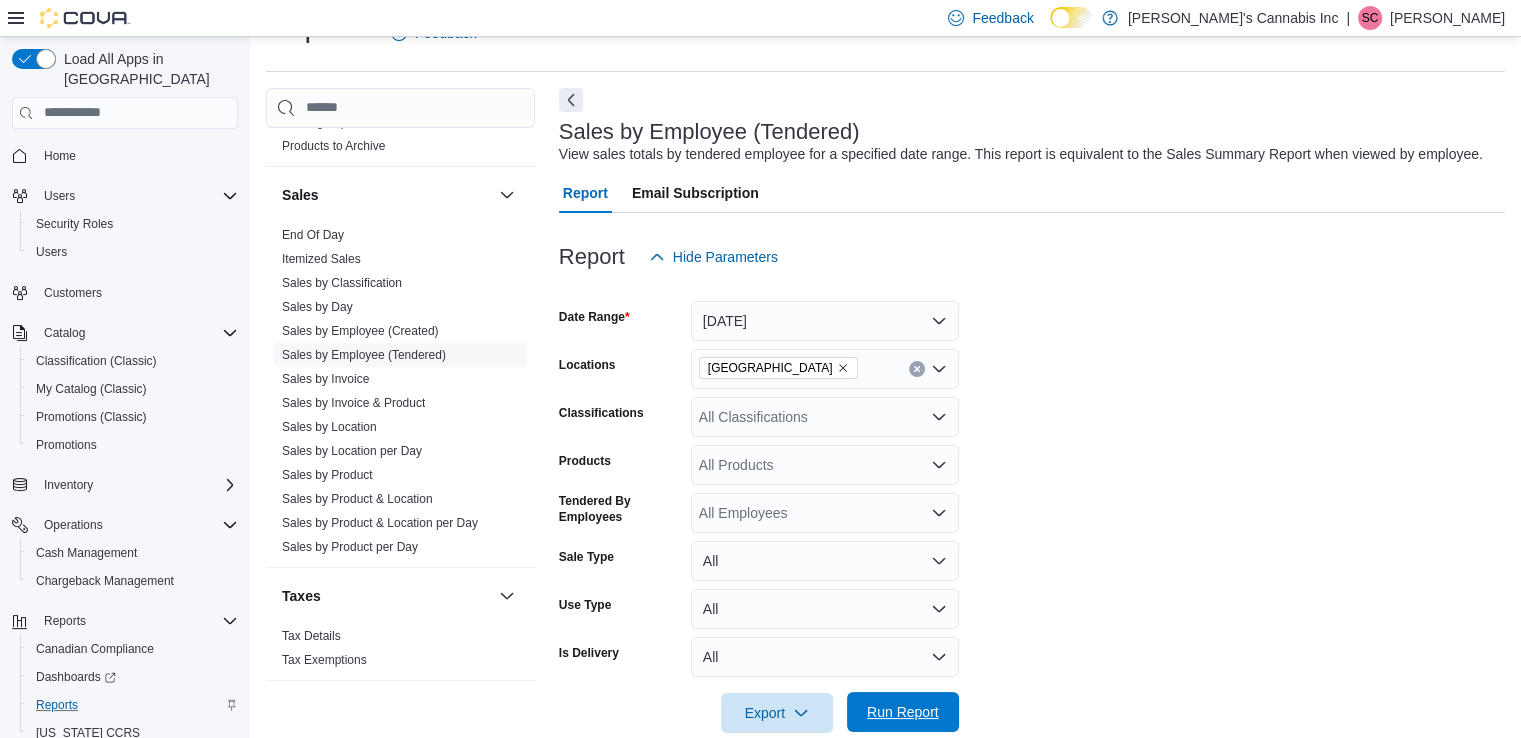 click on "Run Report" at bounding box center [903, 712] 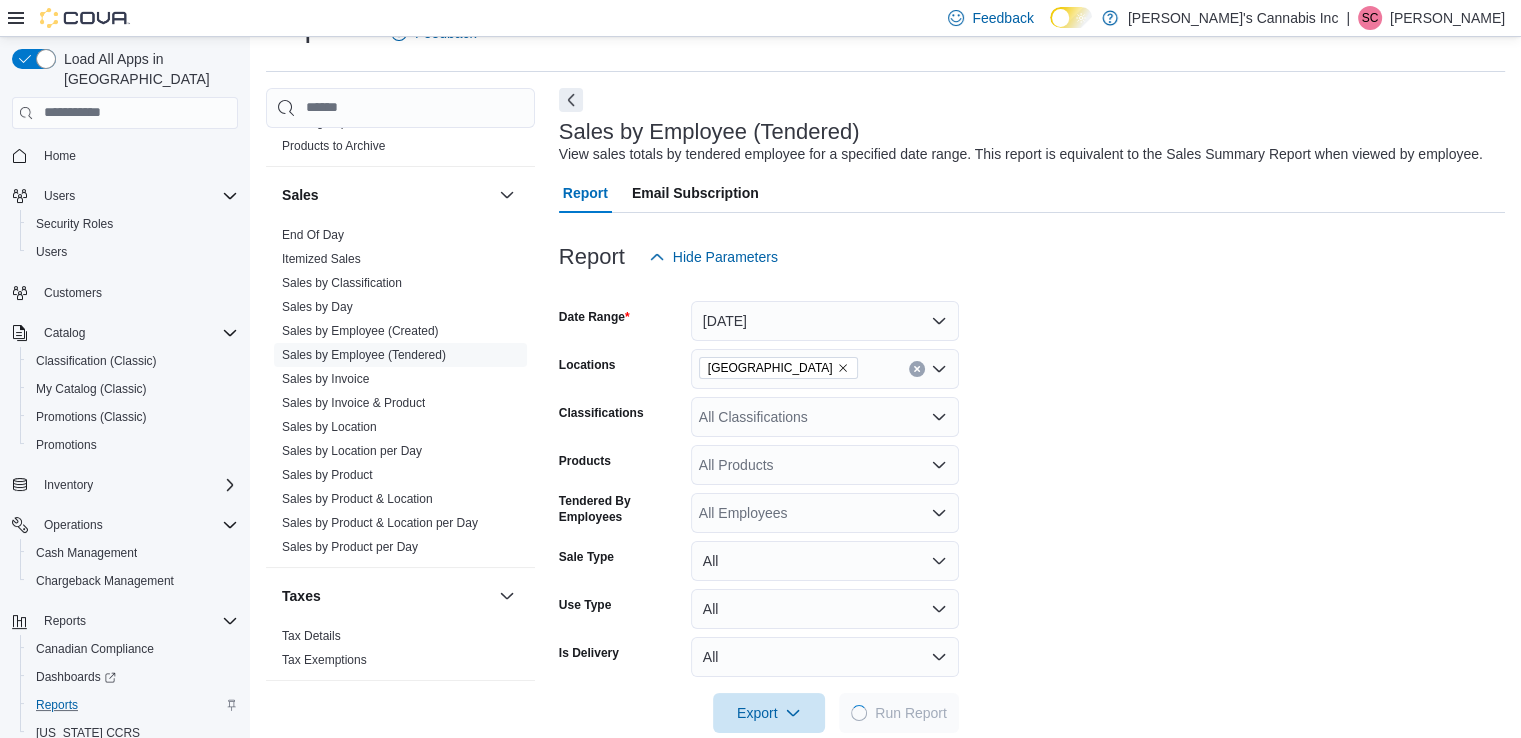 scroll, scrollTop: 81, scrollLeft: 0, axis: vertical 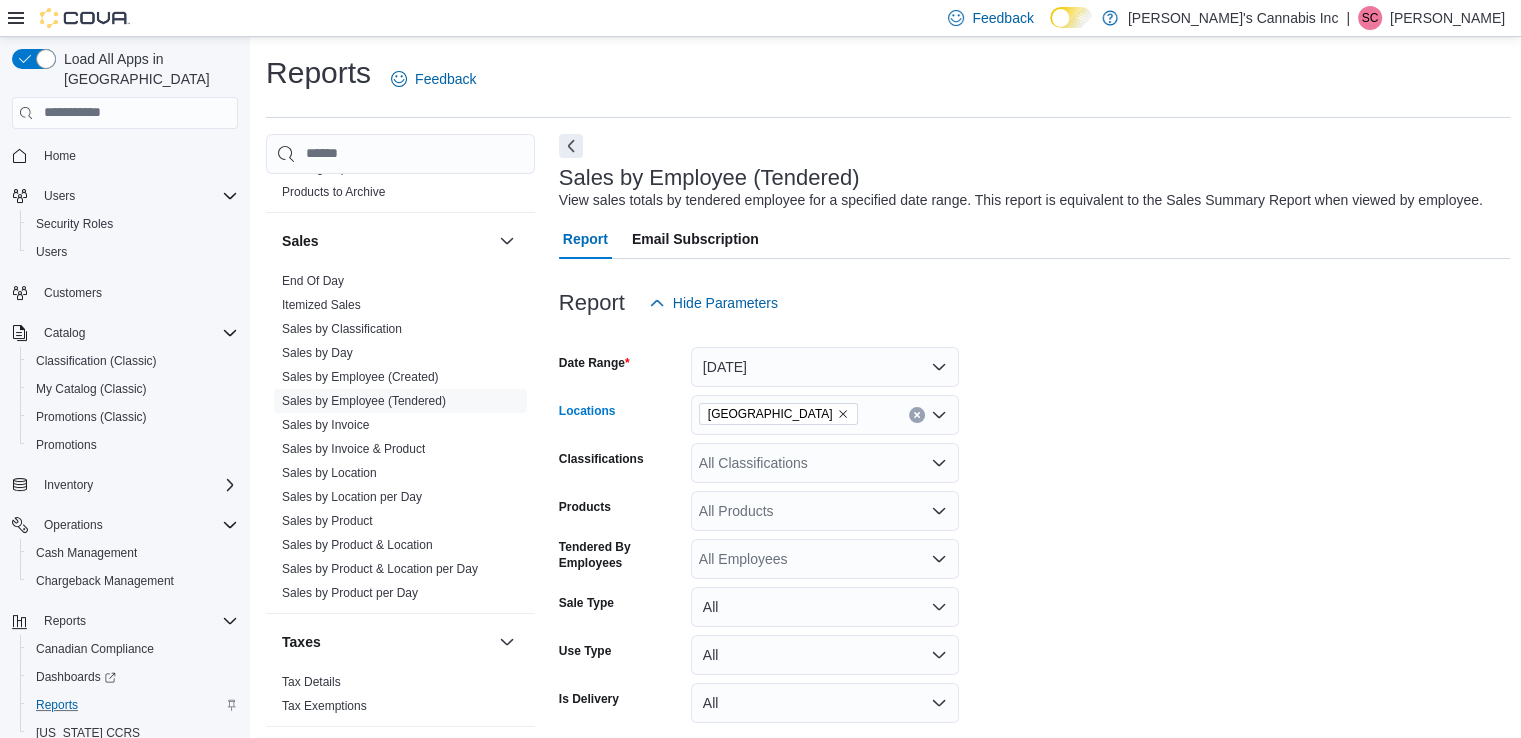 click 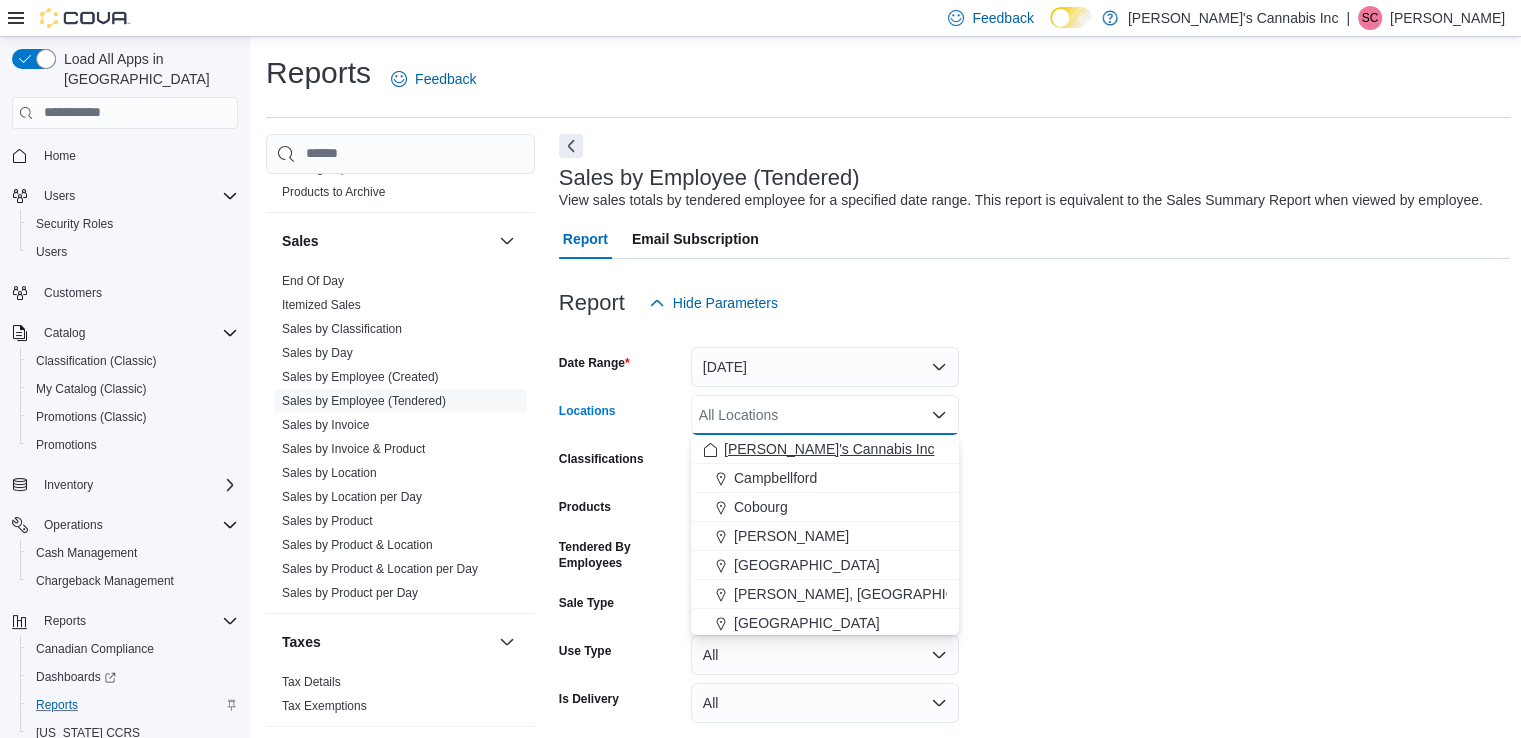 click on "[PERSON_NAME]'s Cannabis Inc" at bounding box center [829, 449] 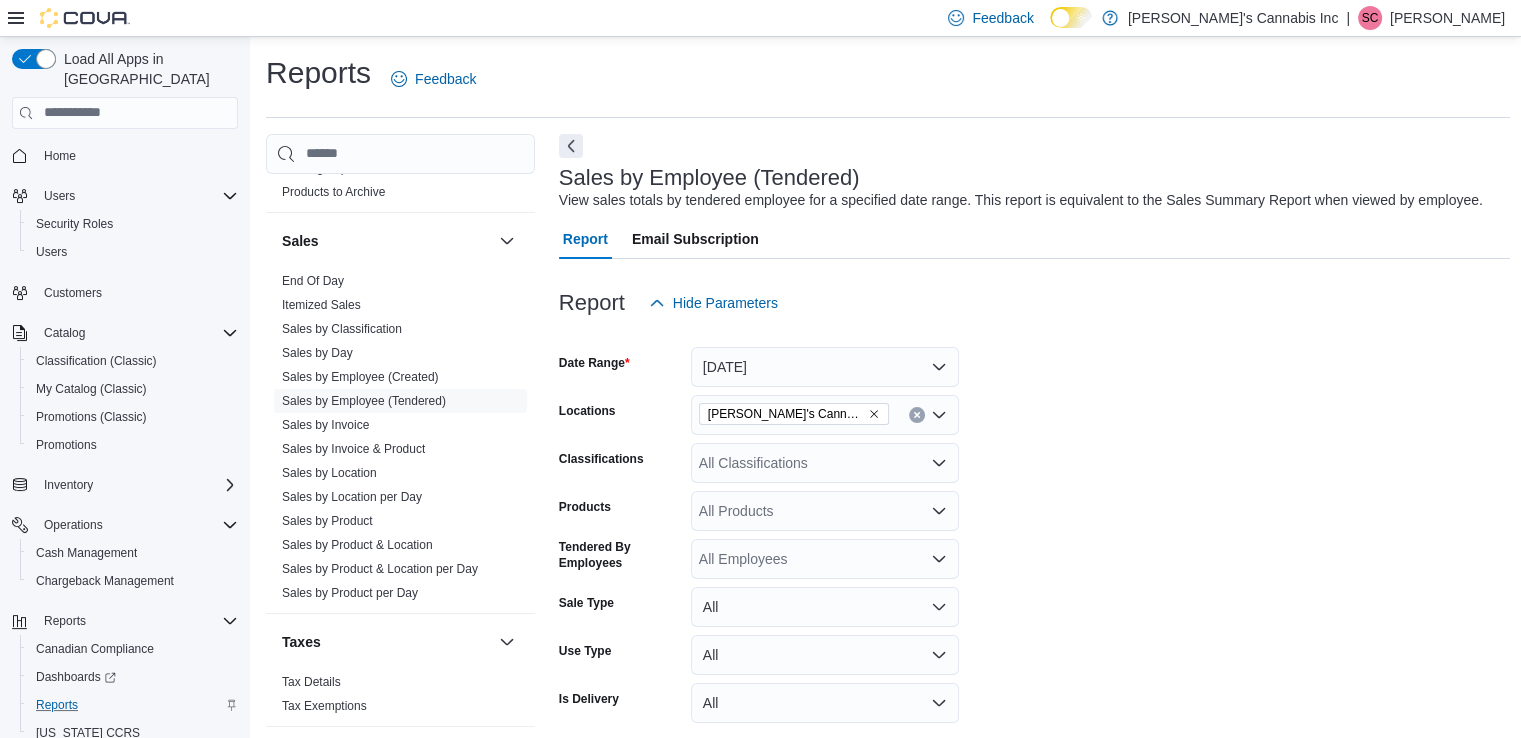 click at bounding box center [1035, 335] 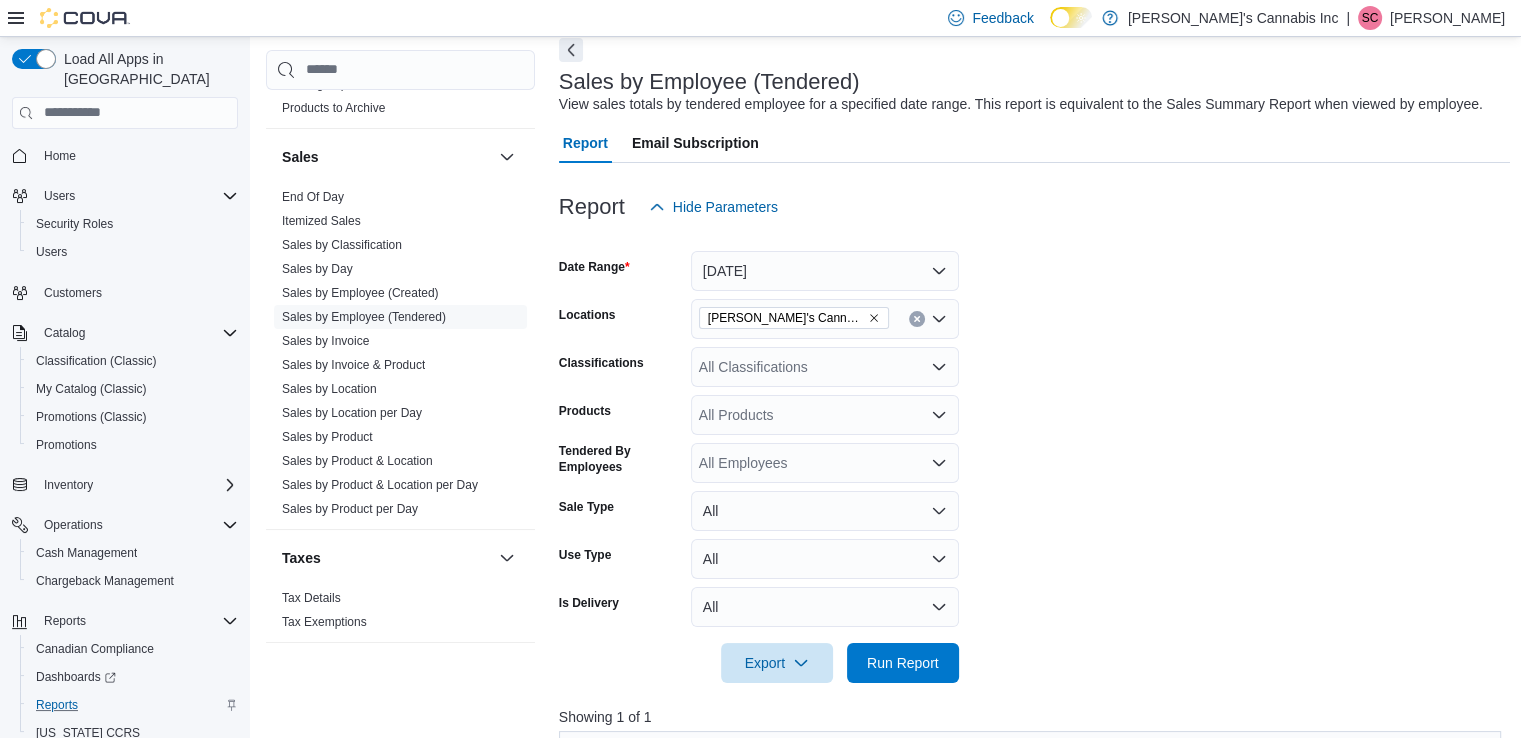 scroll, scrollTop: 100, scrollLeft: 0, axis: vertical 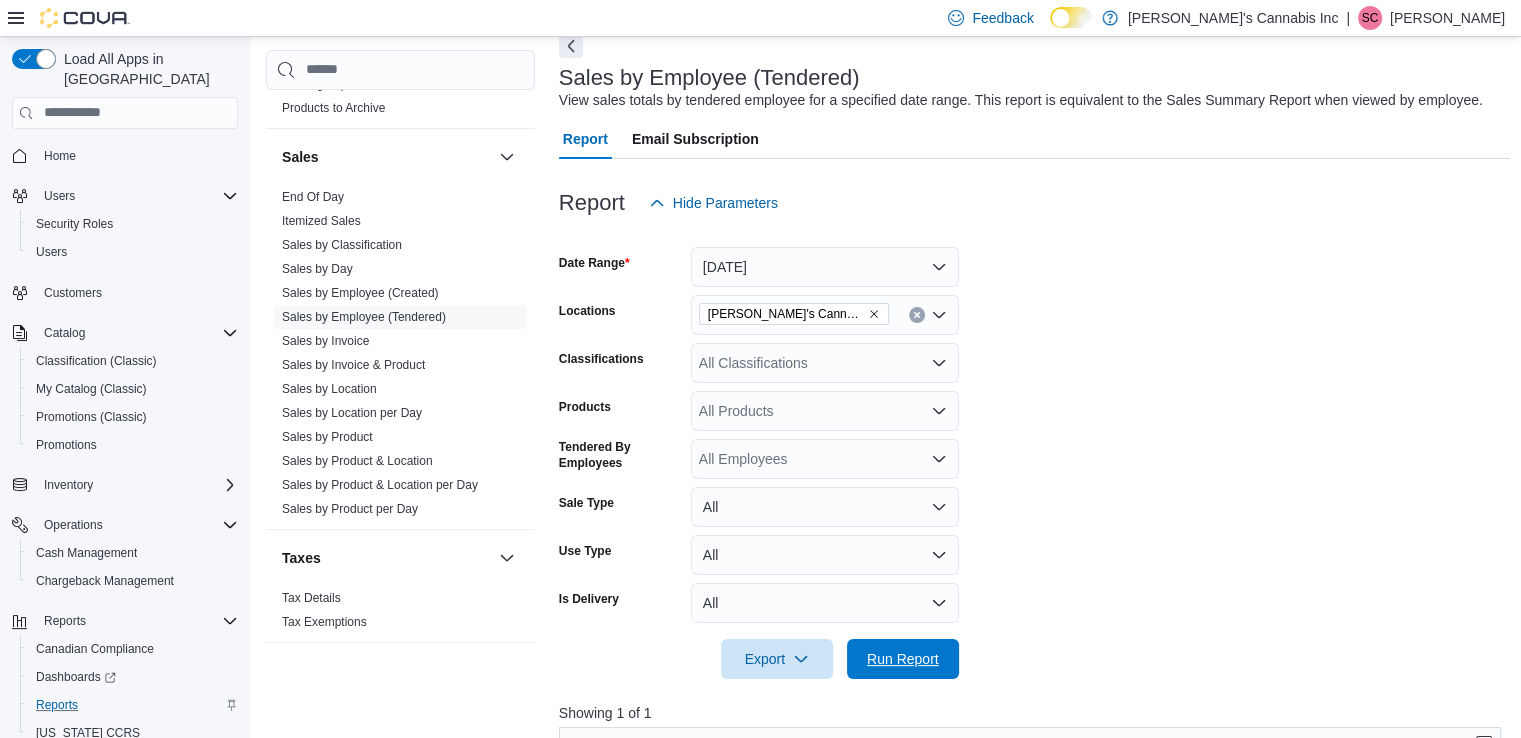 click on "Run Report" at bounding box center [903, 659] 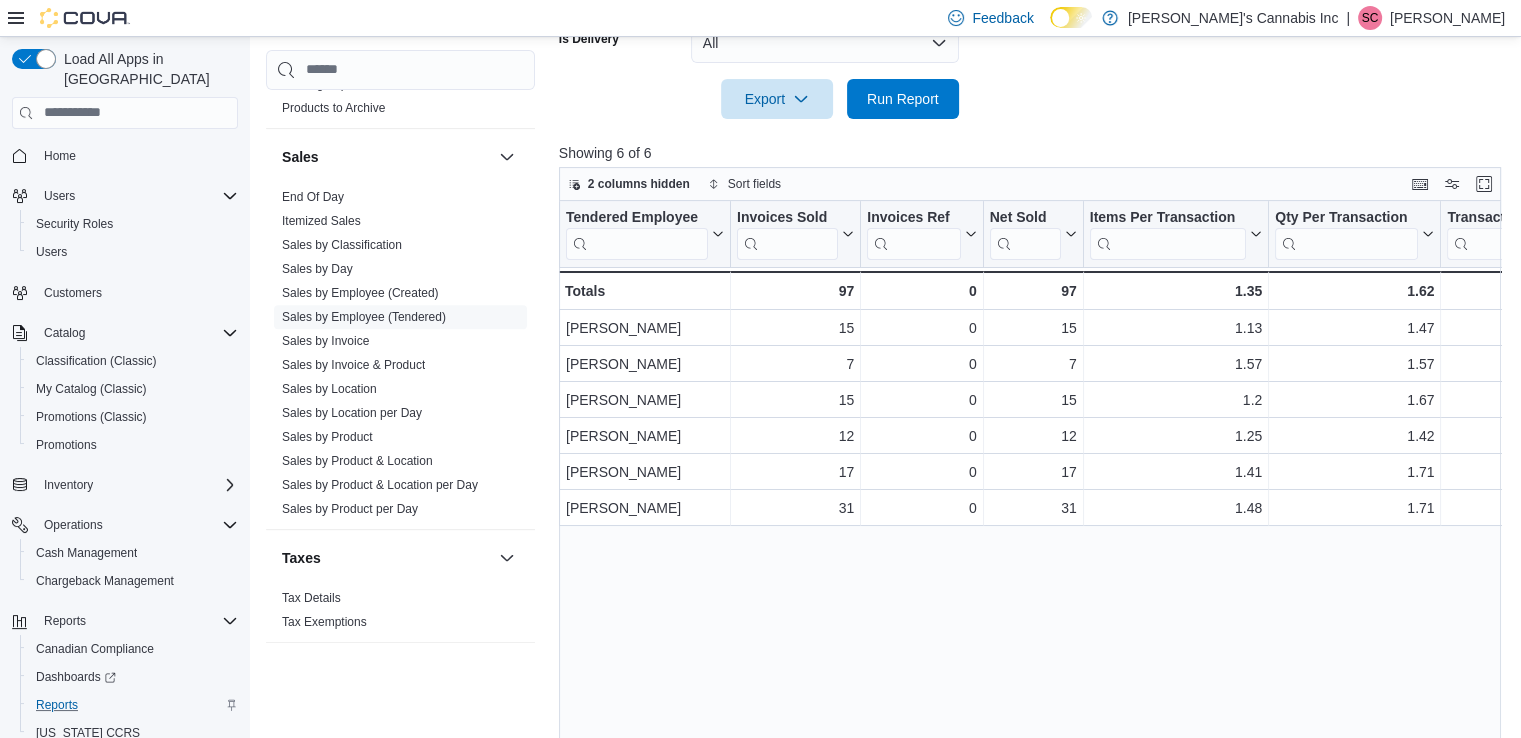 scroll, scrollTop: 695, scrollLeft: 0, axis: vertical 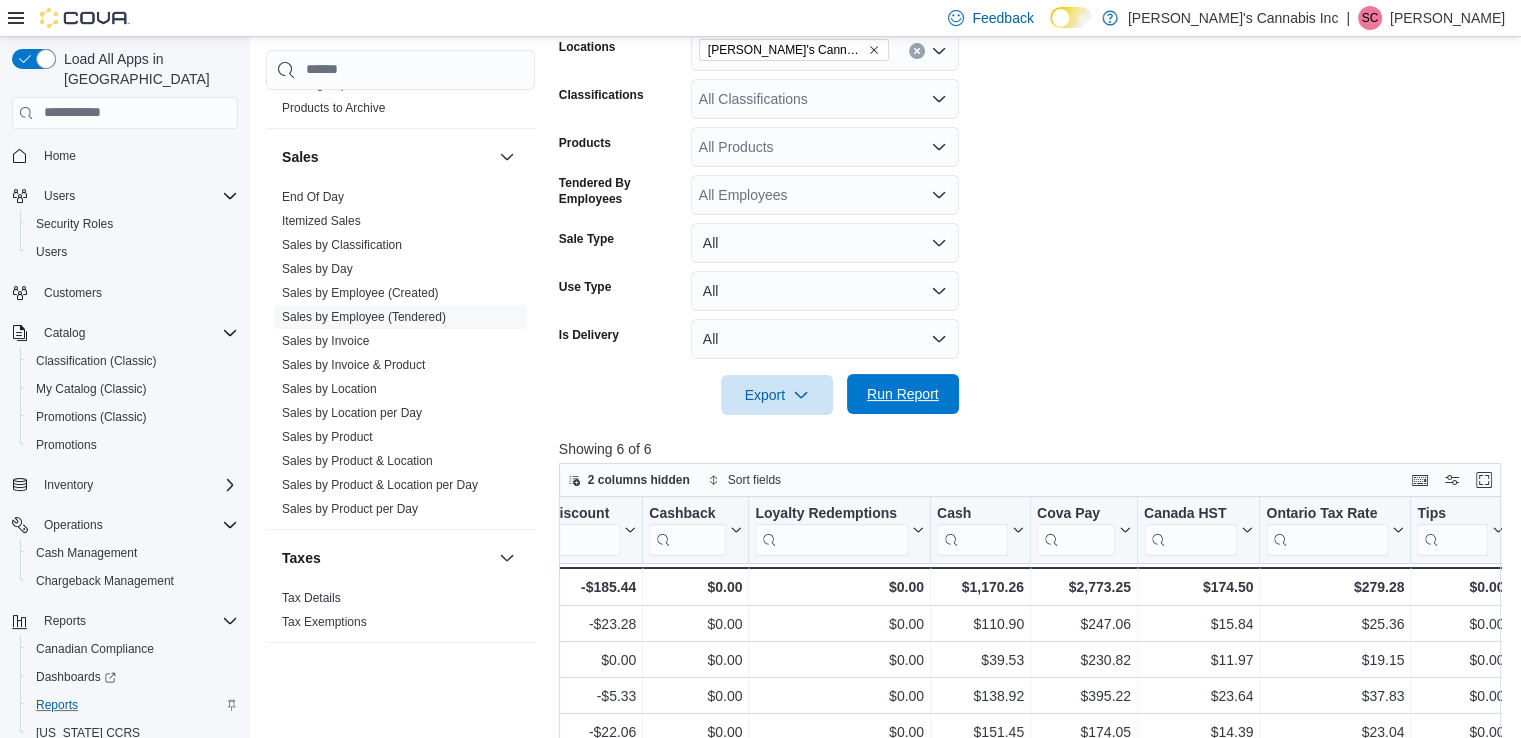 click on "Run Report" at bounding box center (903, 394) 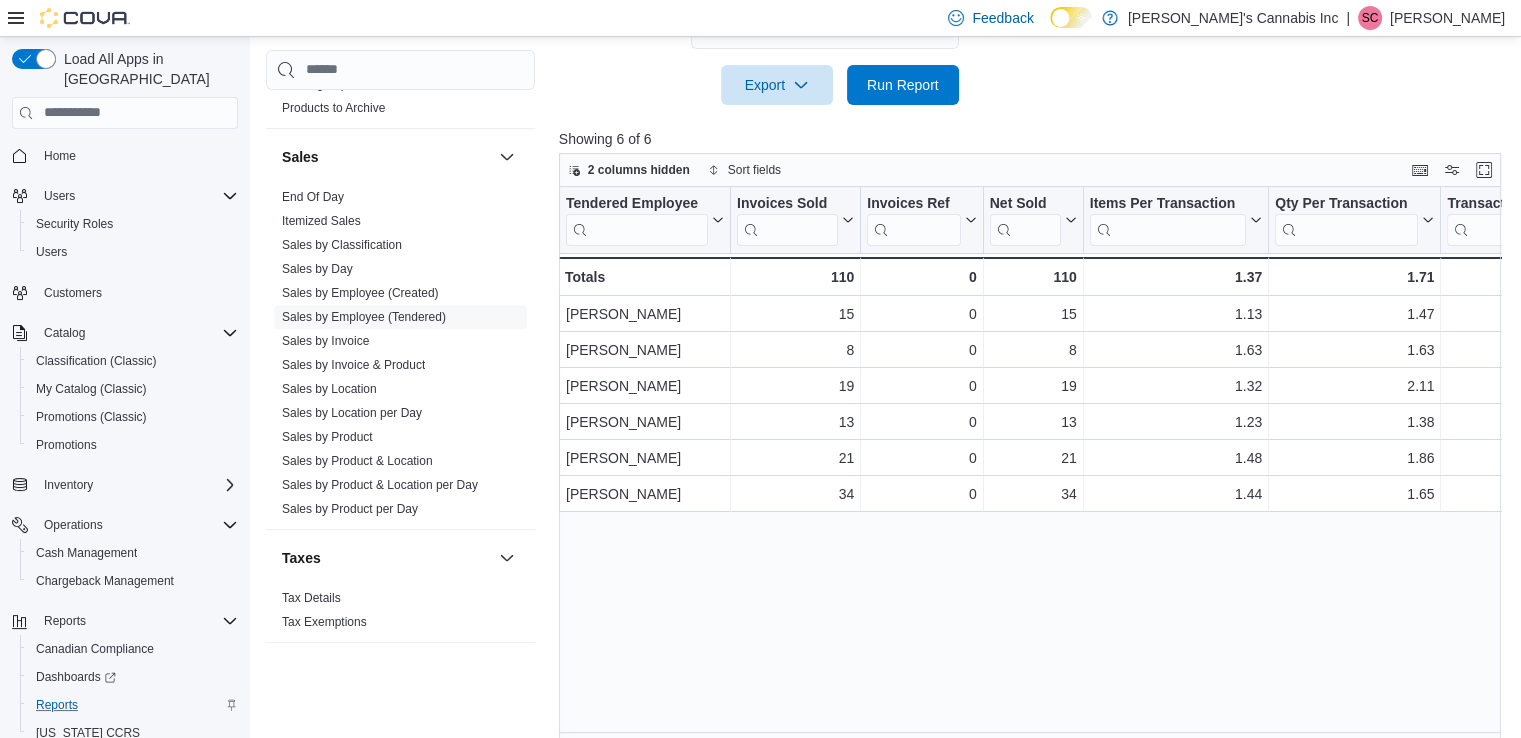 scroll, scrollTop: 695, scrollLeft: 0, axis: vertical 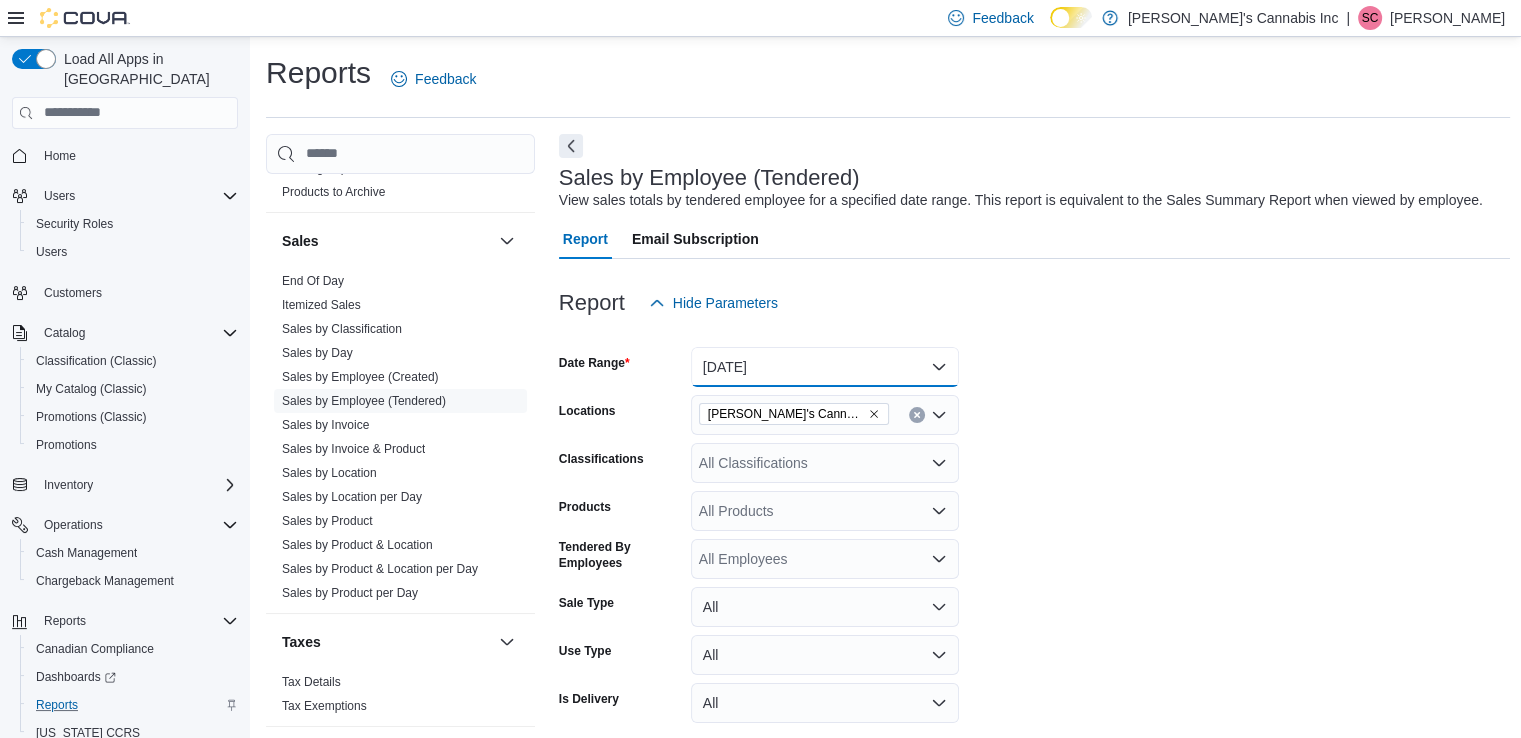 click on "[DATE]" at bounding box center (825, 367) 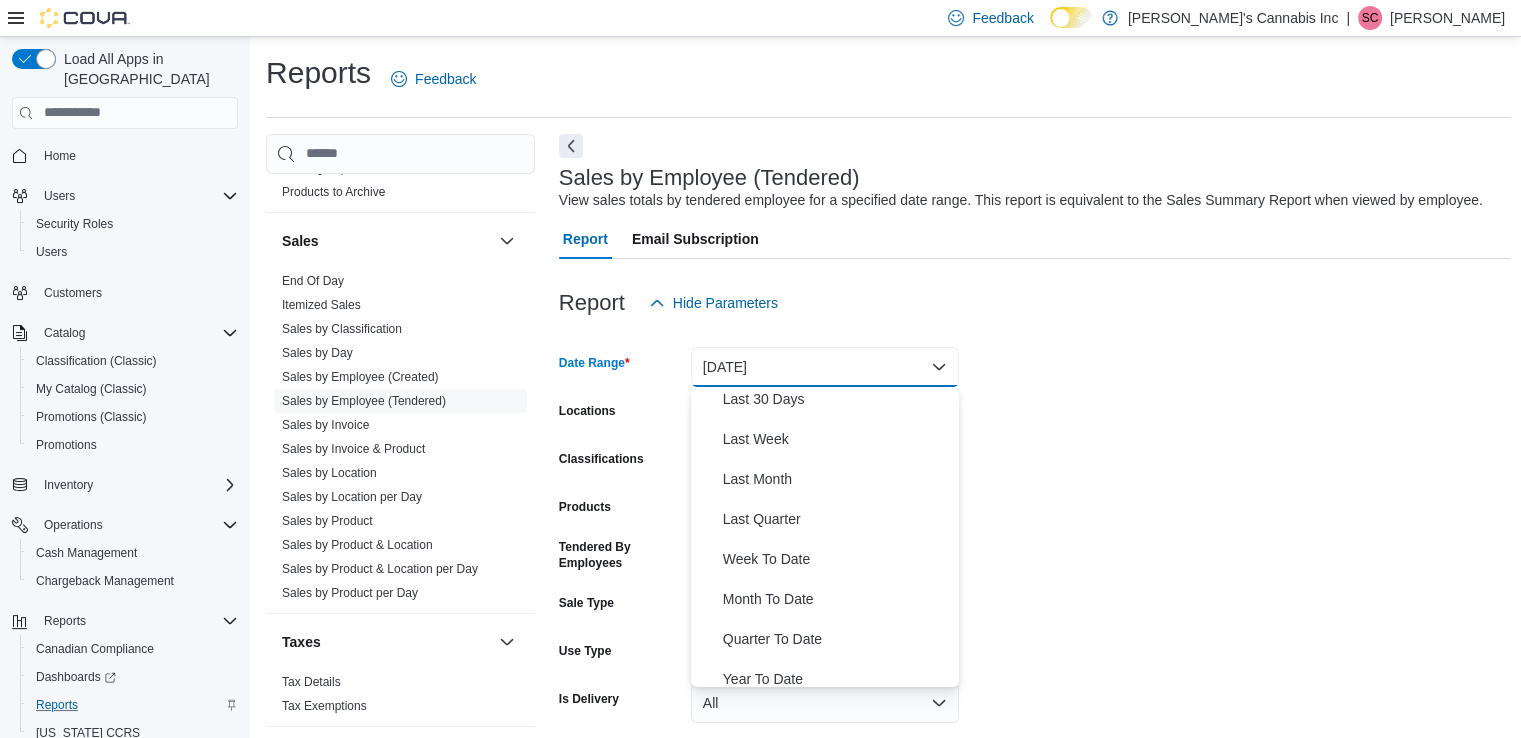 scroll, scrollTop: 300, scrollLeft: 0, axis: vertical 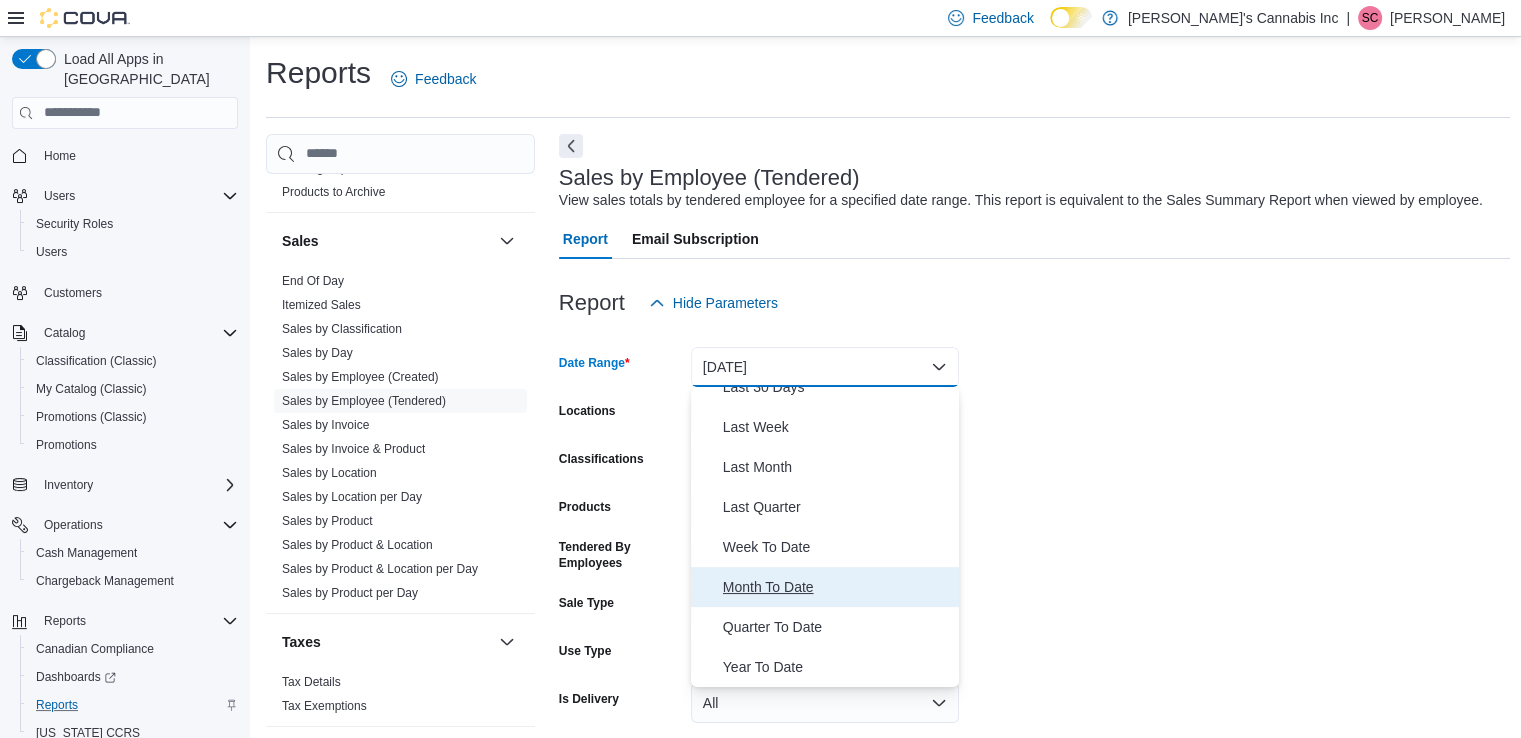 click on "Month To Date" at bounding box center (837, 587) 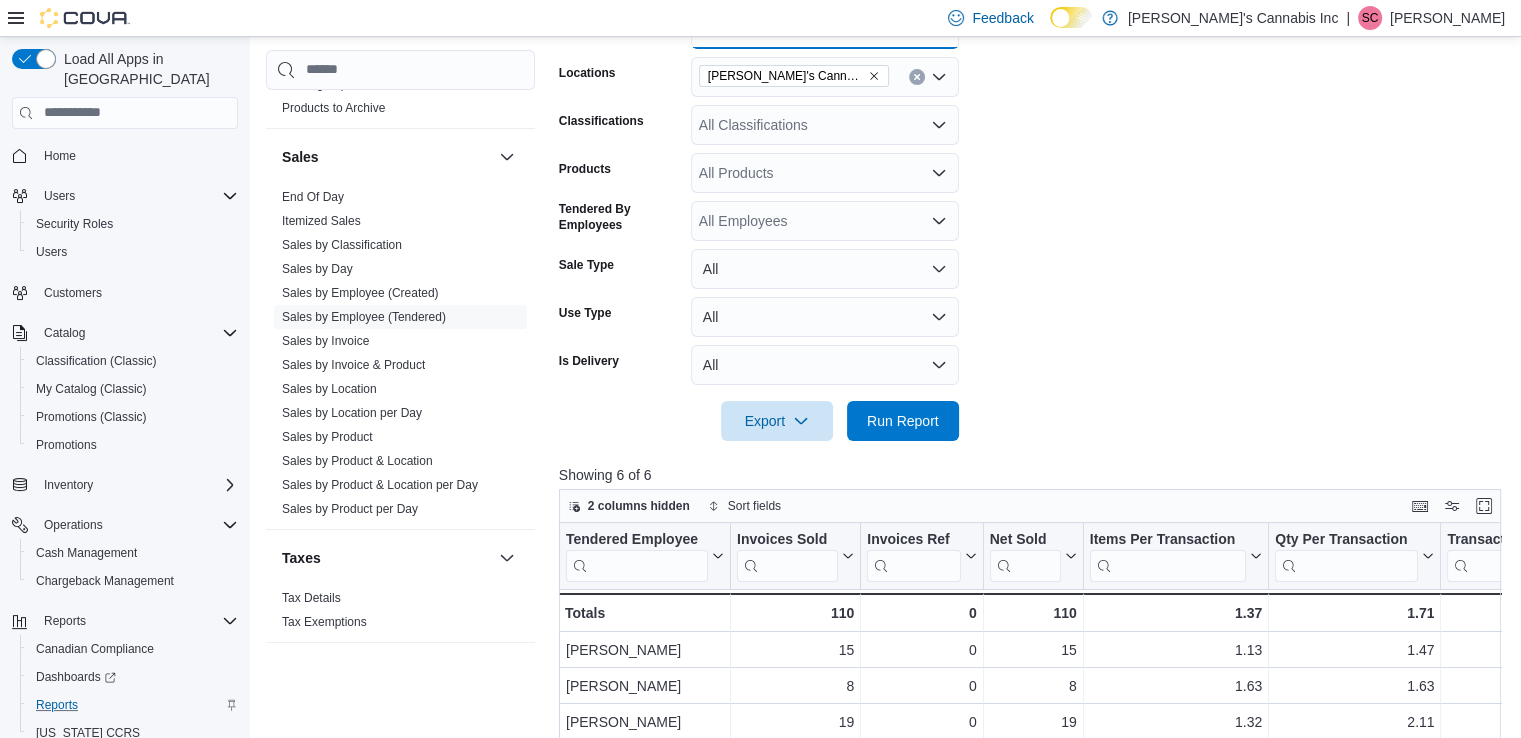 scroll, scrollTop: 357, scrollLeft: 0, axis: vertical 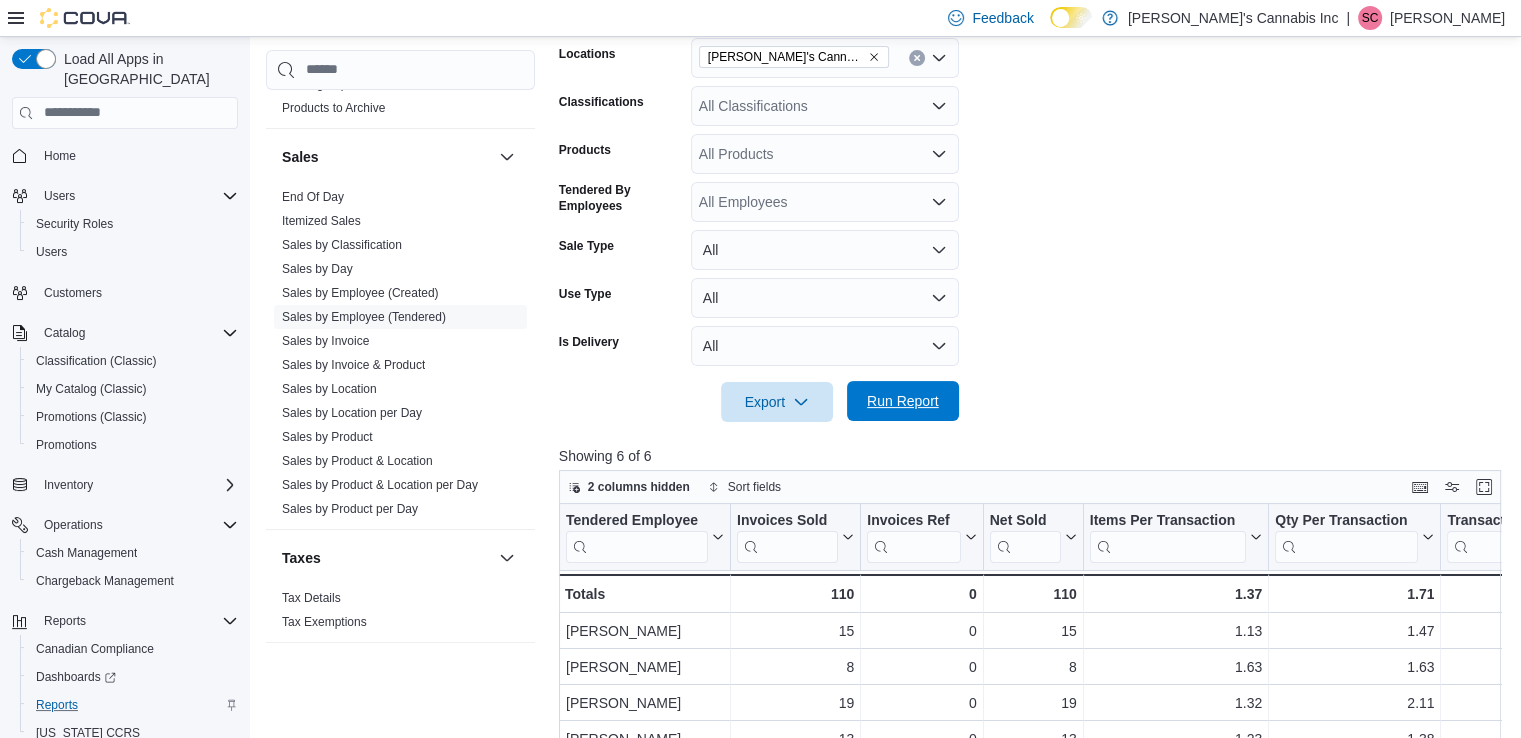 click on "Run Report" at bounding box center (903, 401) 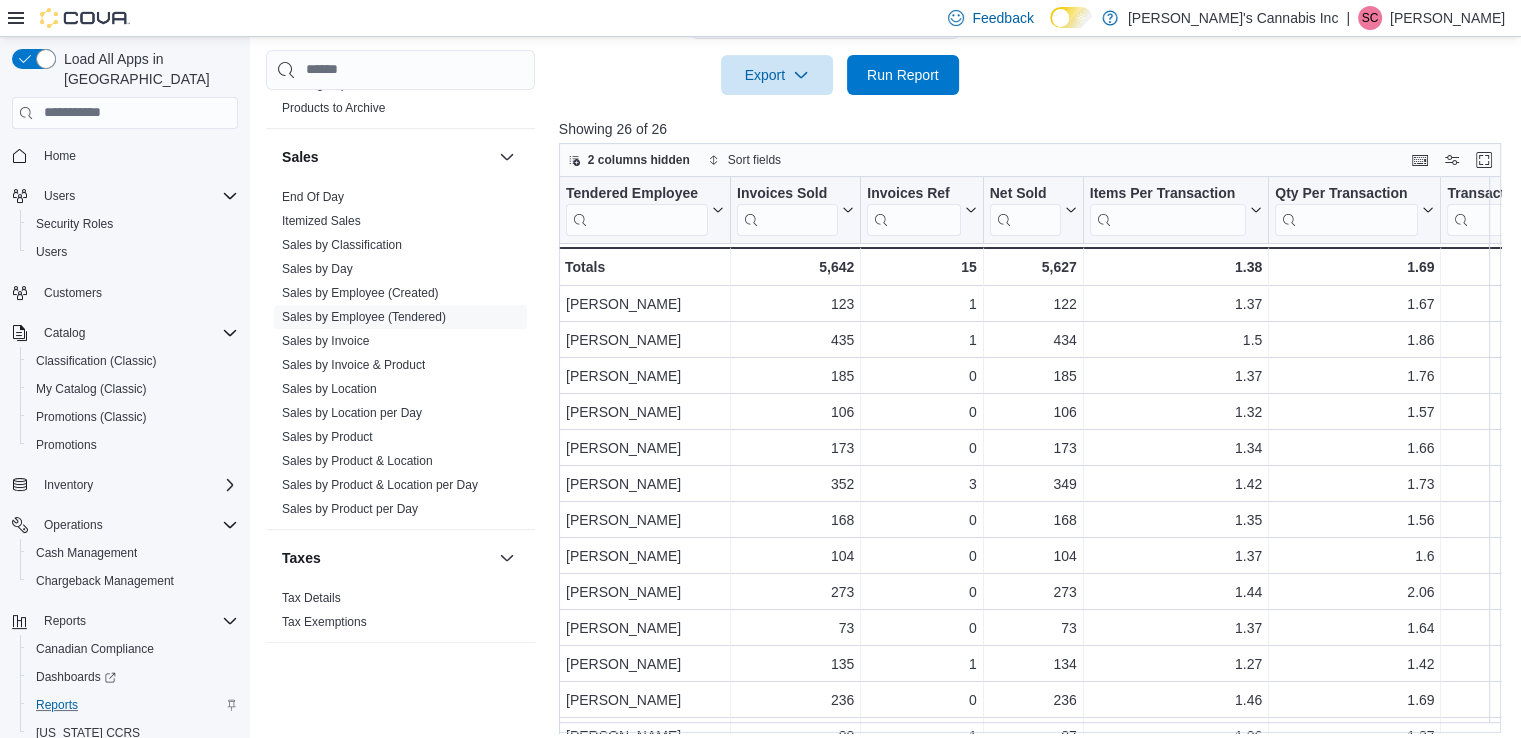 scroll, scrollTop: 695, scrollLeft: 0, axis: vertical 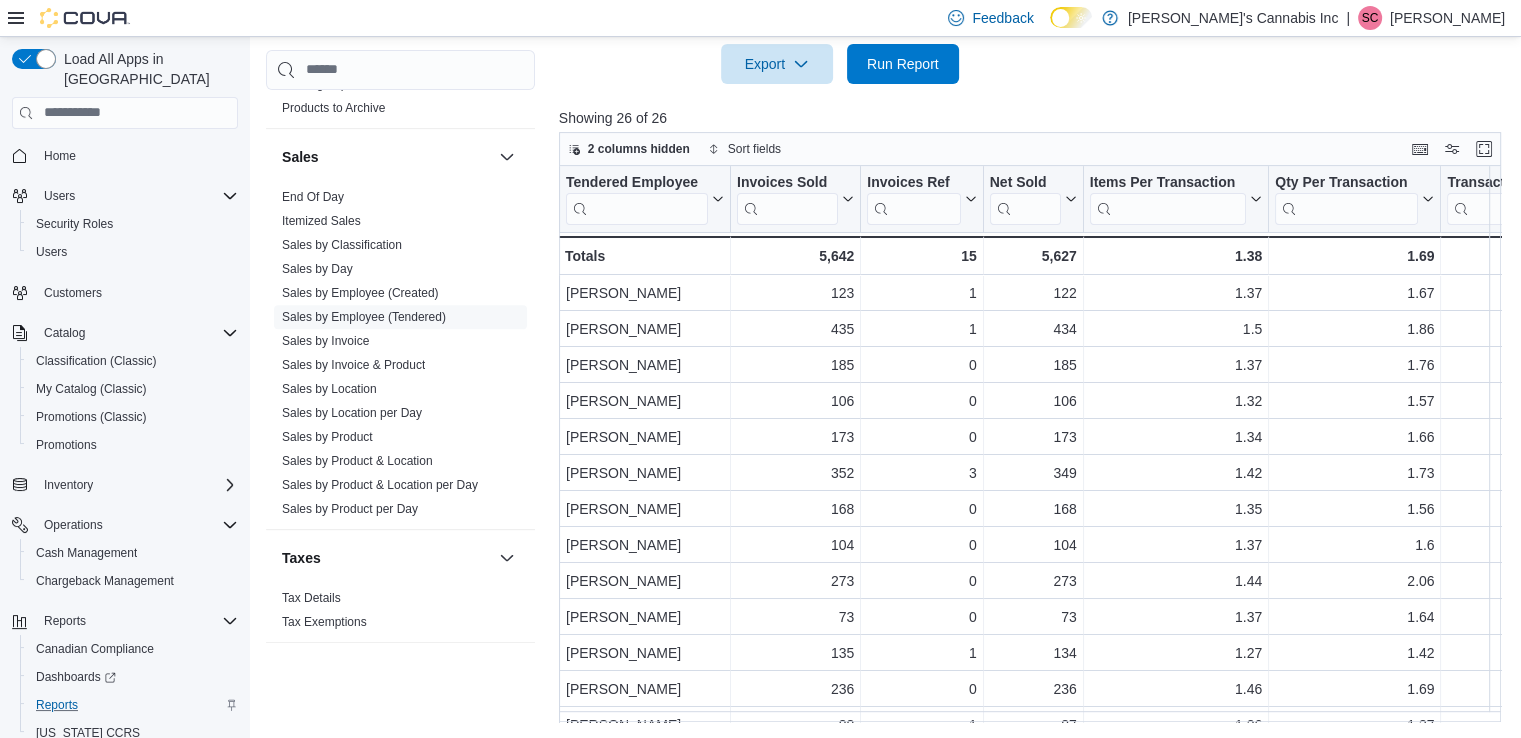 drag, startPoint x: 724, startPoint y: 723, endPoint x: 773, endPoint y: 717, distance: 49.365982 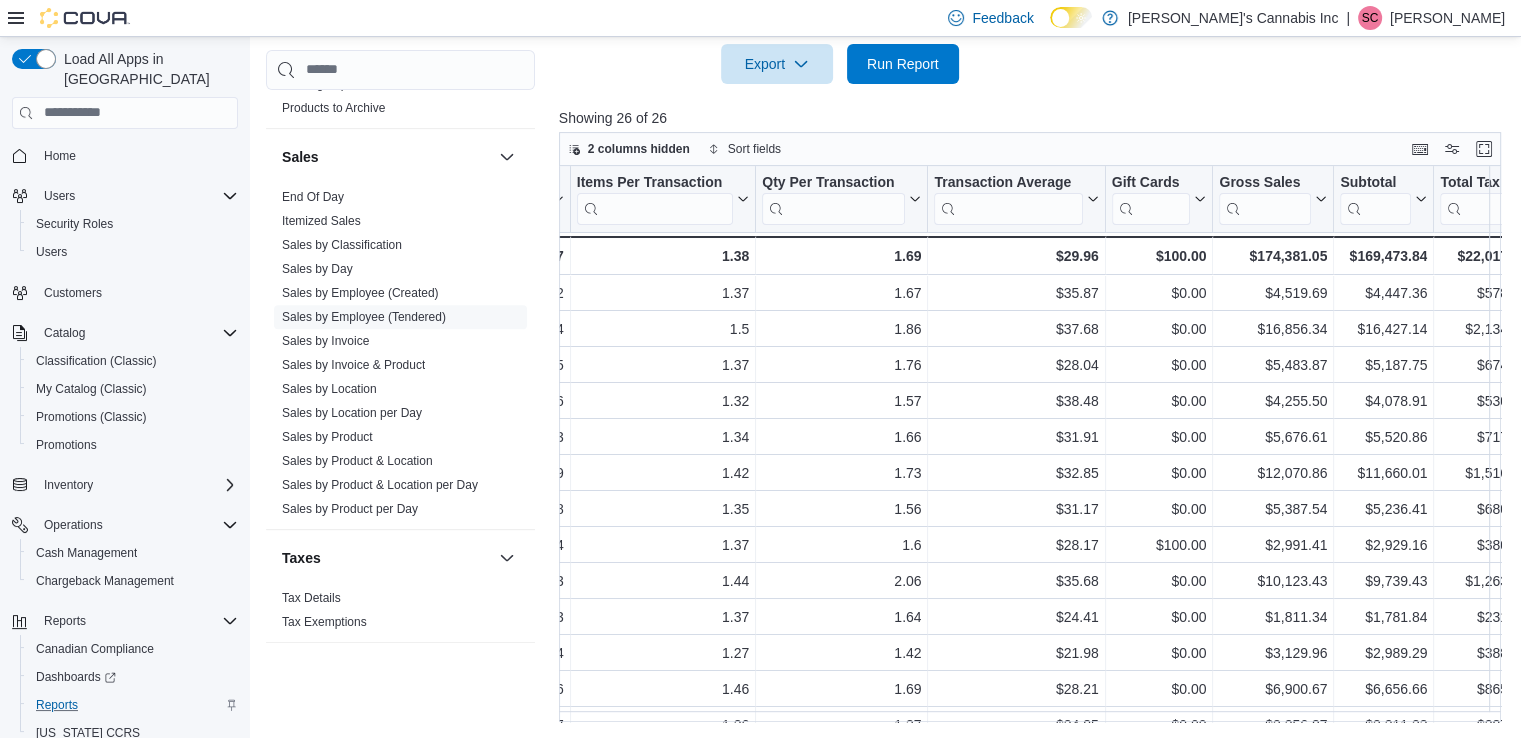 scroll, scrollTop: 0, scrollLeft: 528, axis: horizontal 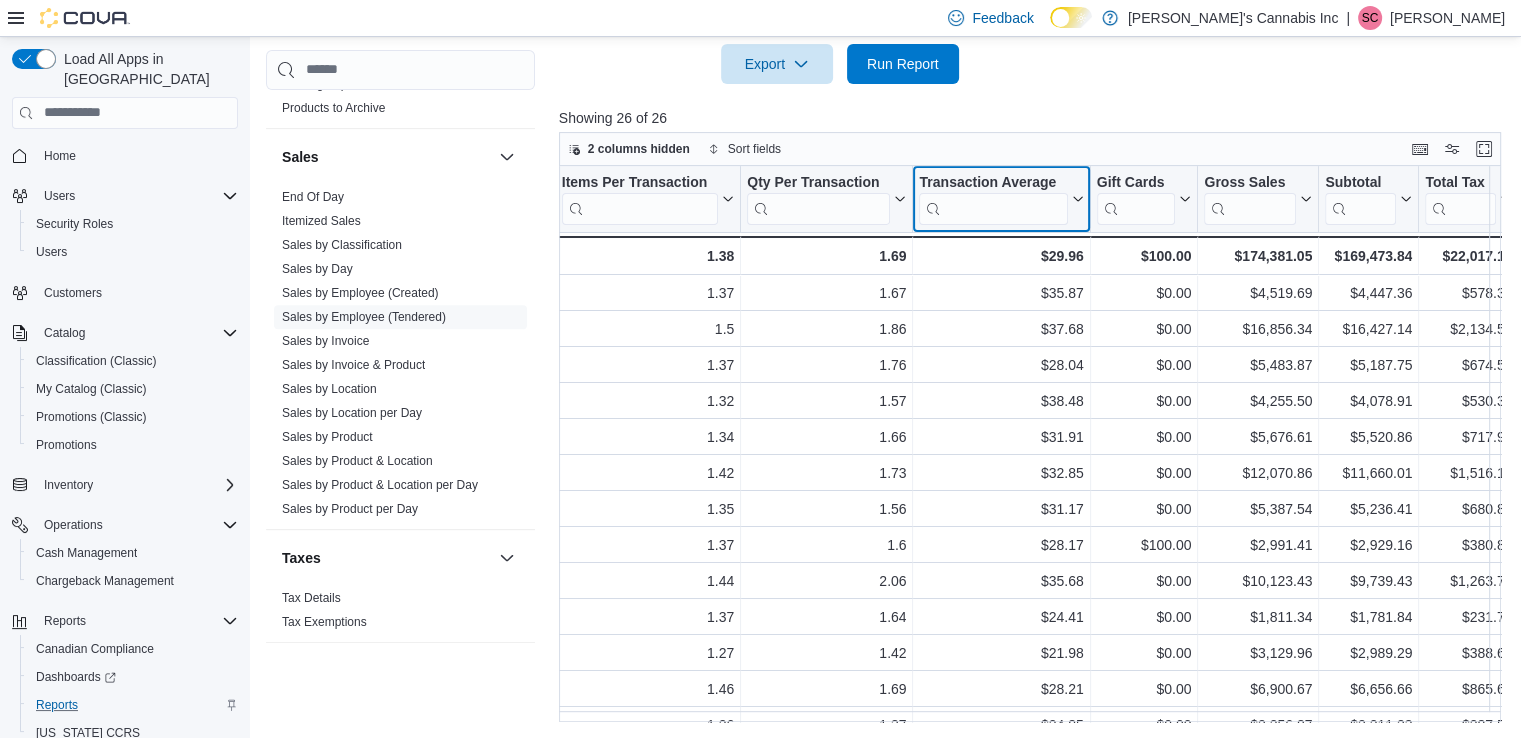 click 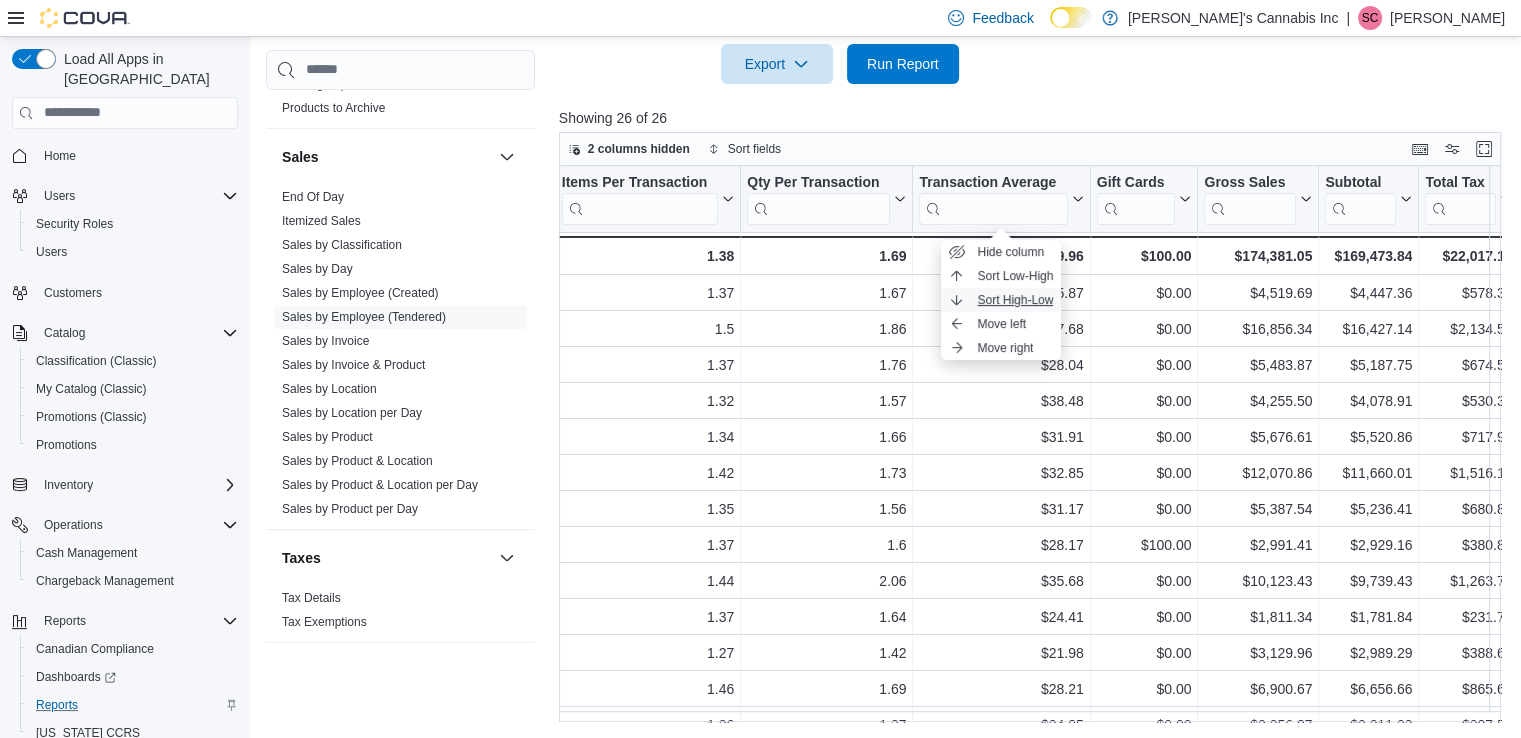 click on "Sort High-Low" at bounding box center (1015, 300) 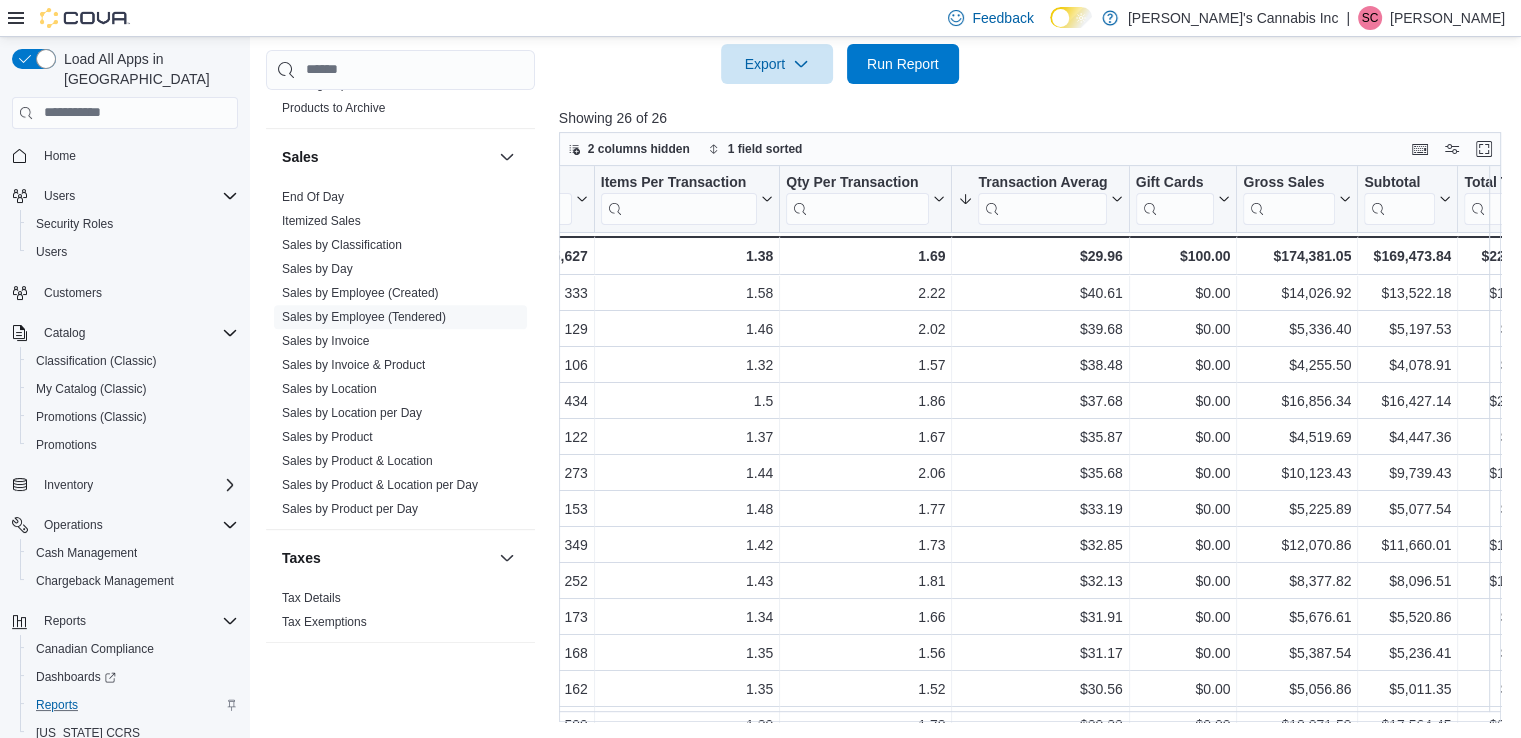 scroll, scrollTop: 0, scrollLeft: 501, axis: horizontal 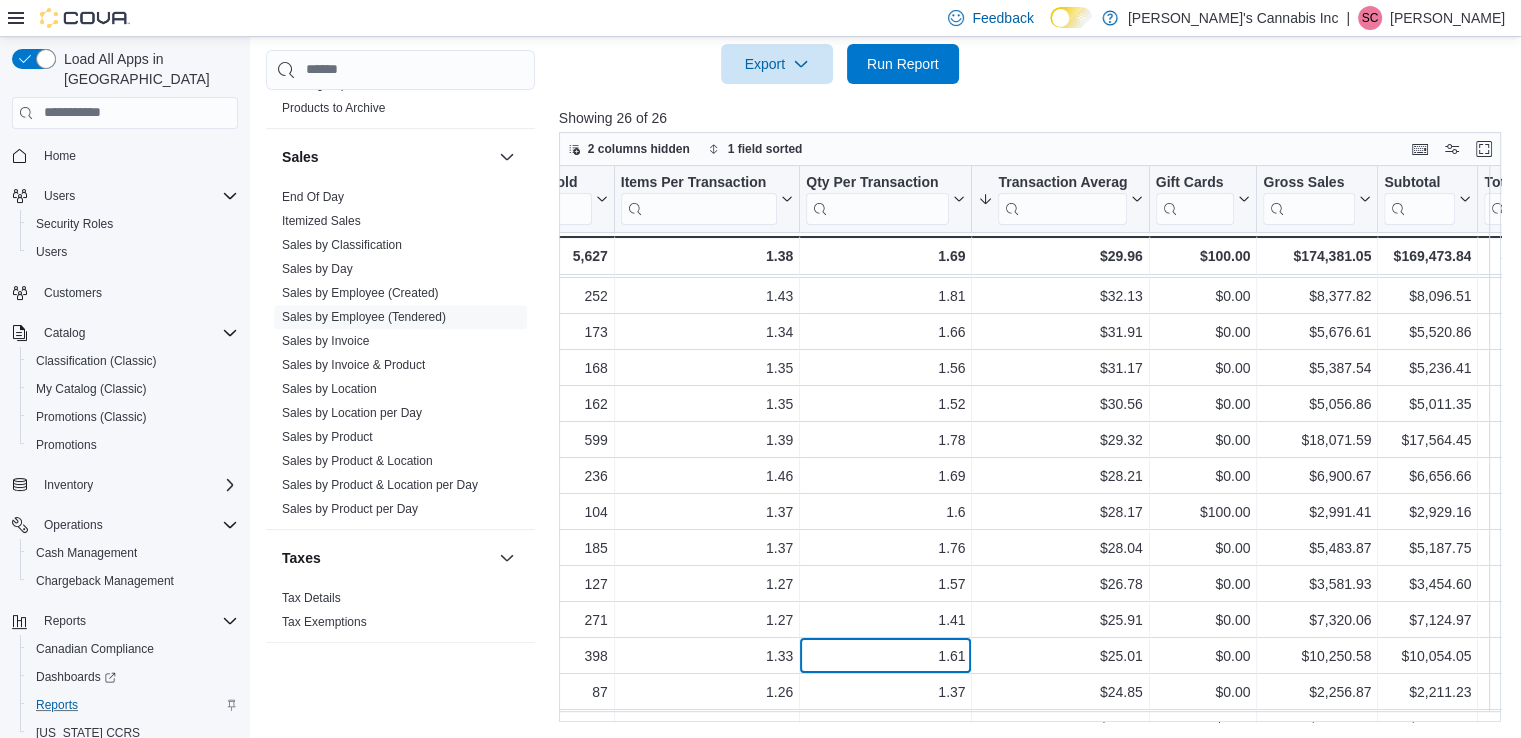 drag, startPoint x: 914, startPoint y: 711, endPoint x: 760, endPoint y: 736, distance: 156.01602 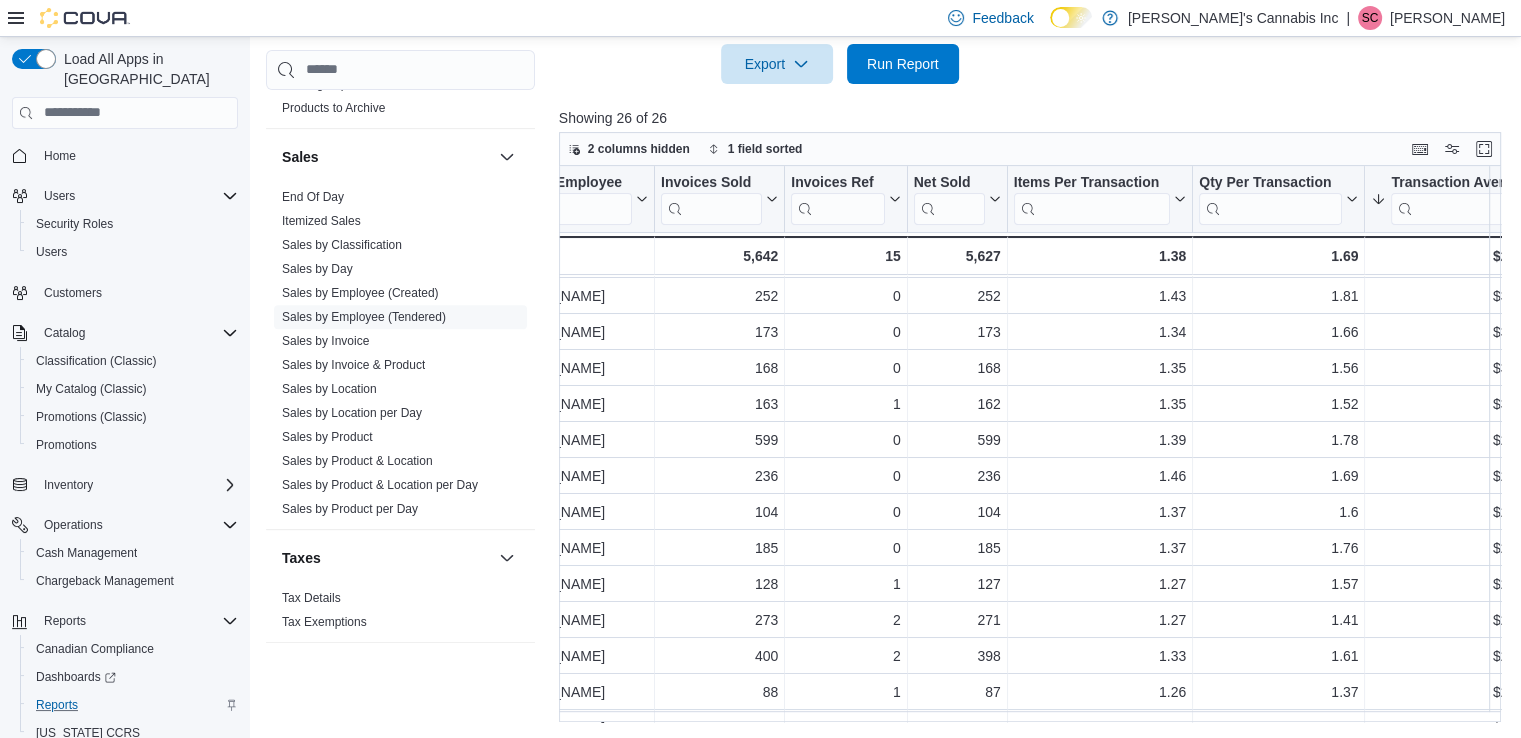 scroll, scrollTop: 285, scrollLeft: 0, axis: vertical 